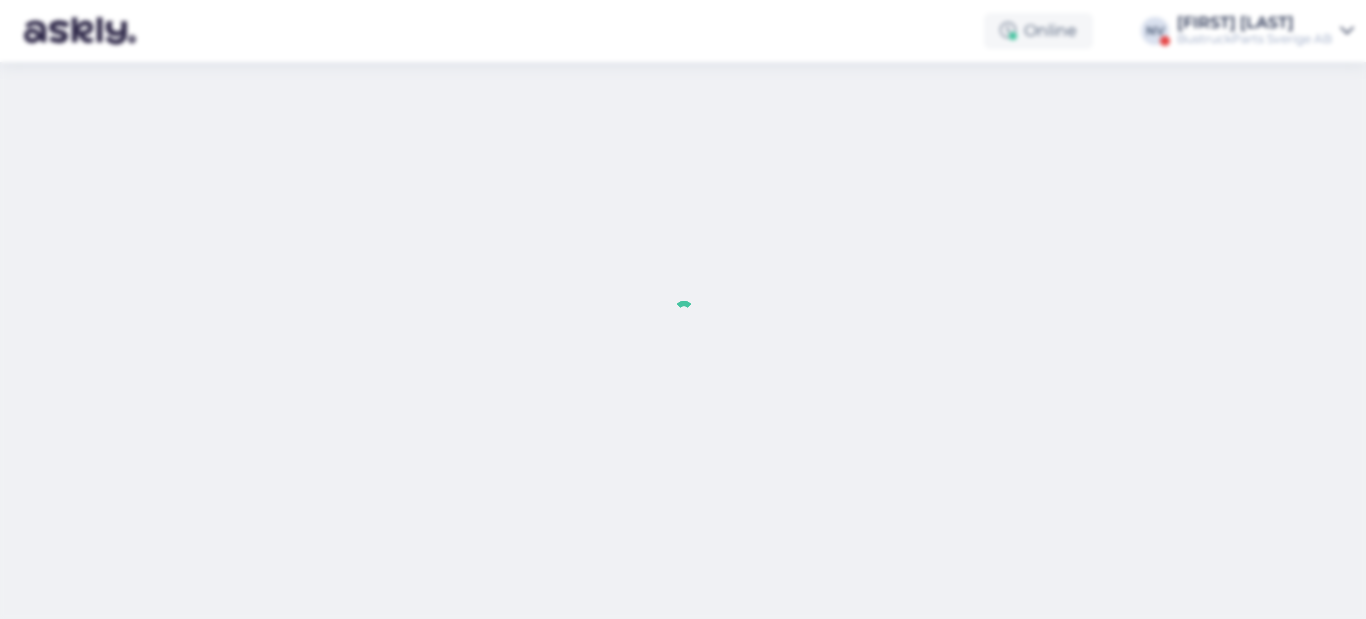 scroll, scrollTop: 0, scrollLeft: 0, axis: both 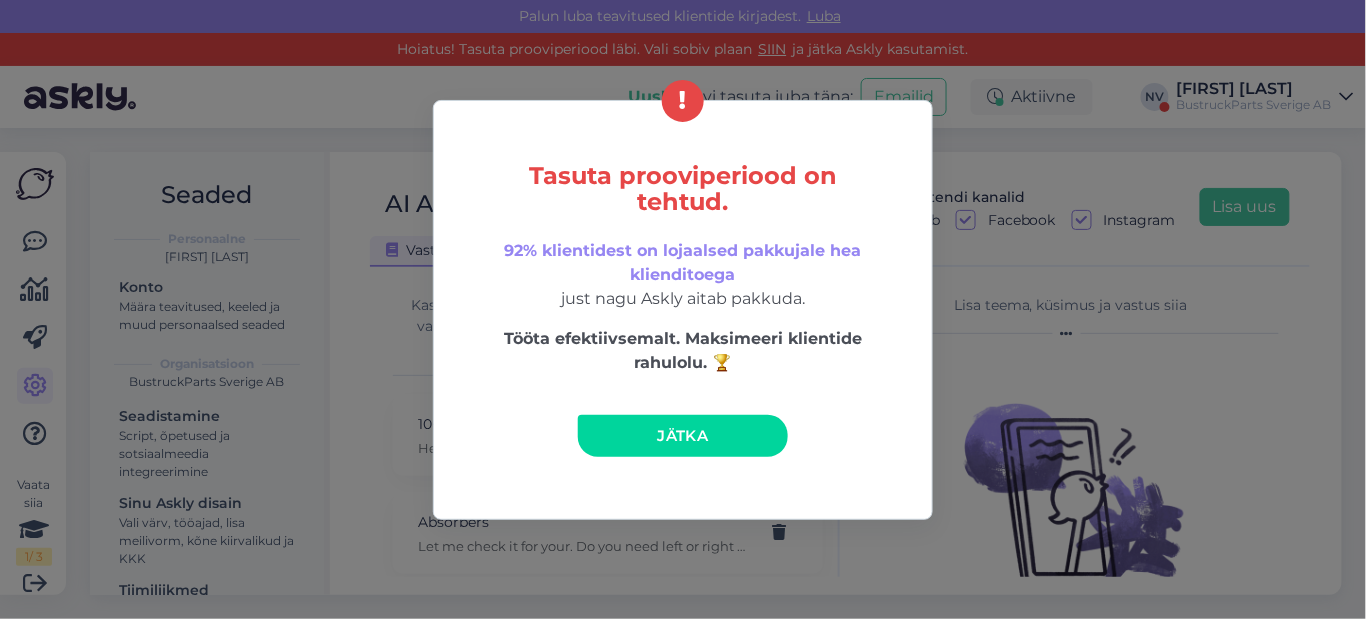 click on "Tasuta prooviperiood on tehtud. 92% klientidest on lojaalsed pakkujale hea klienditoega just nagu Askly aitab pakkuda. Tööta efektiivsemalt. Maksimeeri klientide rahulolu. 🏆 Jätka" at bounding box center [683, 309] 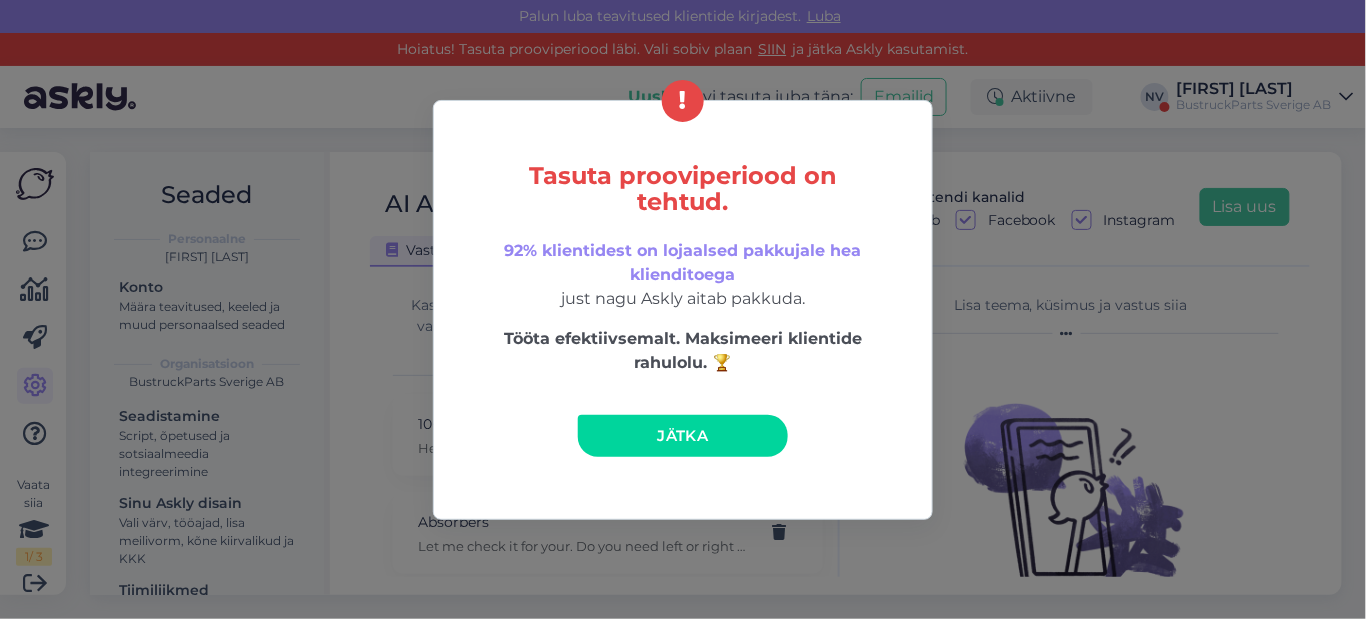 click on "Tasuta prooviperiood on tehtud. 92% klientidest on lojaalsed pakkujale hea klienditoega just nagu Askly aitab pakkuda. Tööta efektiivsemalt. Maksimeeri klientide rahulolu. 🏆 Jätka" at bounding box center [683, 310] 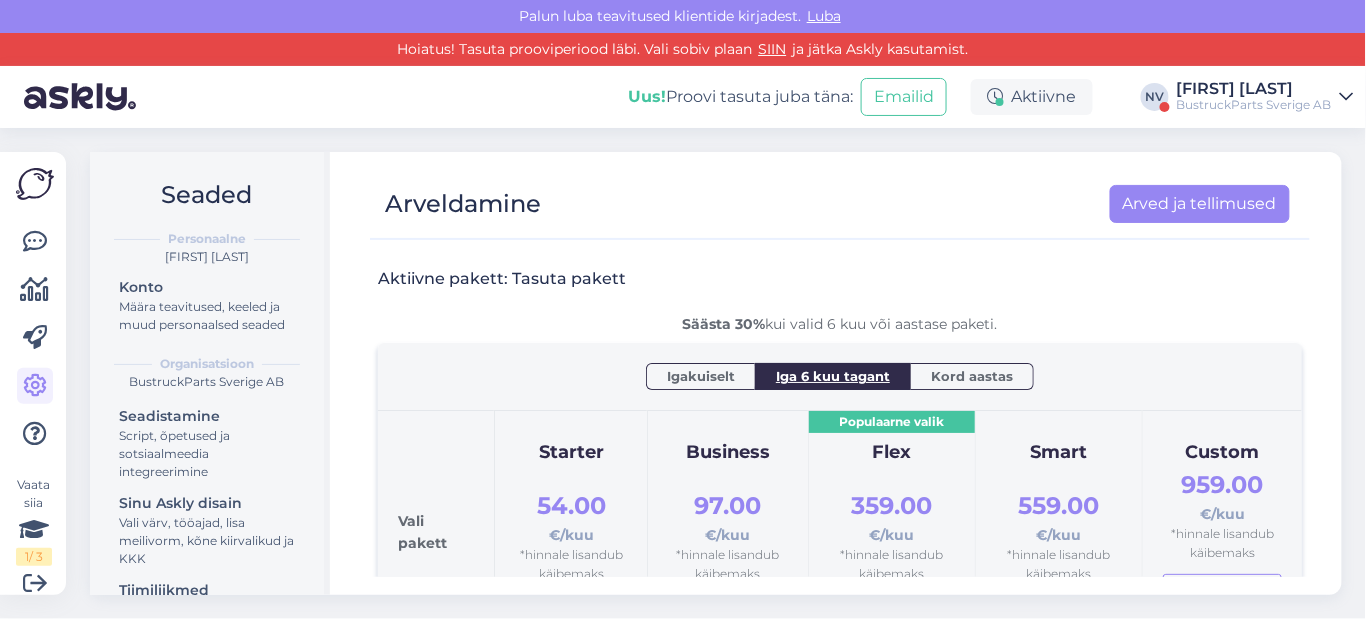click at bounding box center [1347, 97] 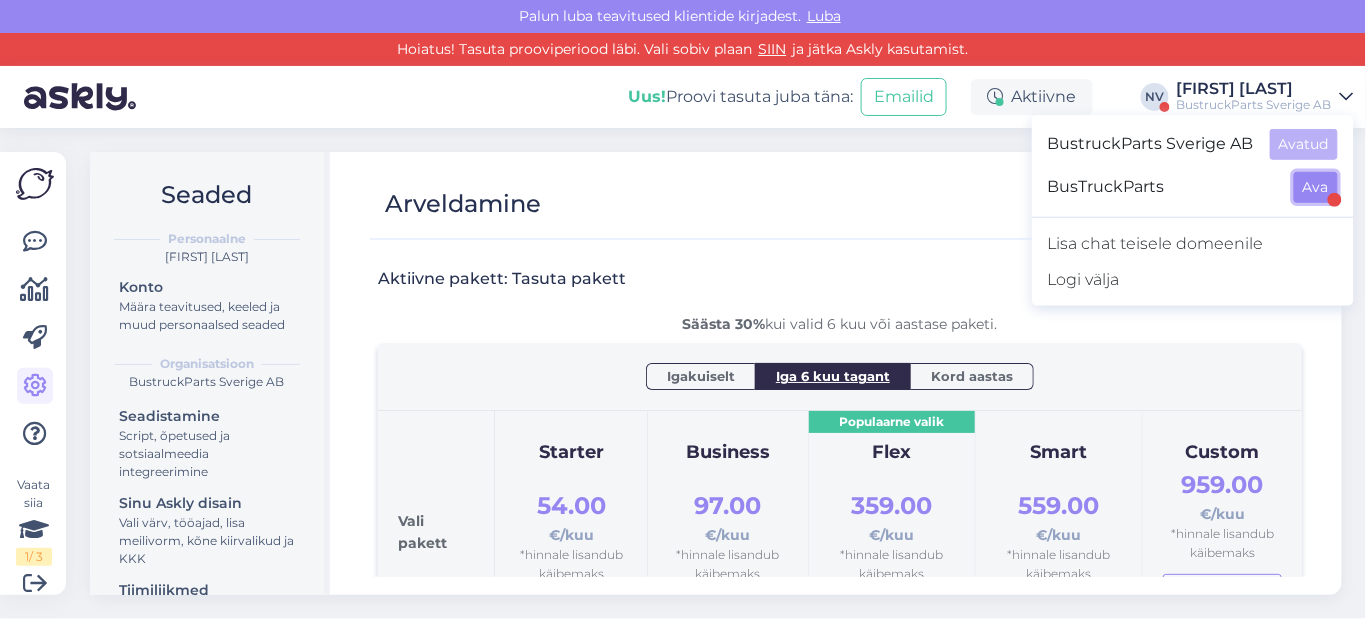 click on "Ava" at bounding box center (1316, 187) 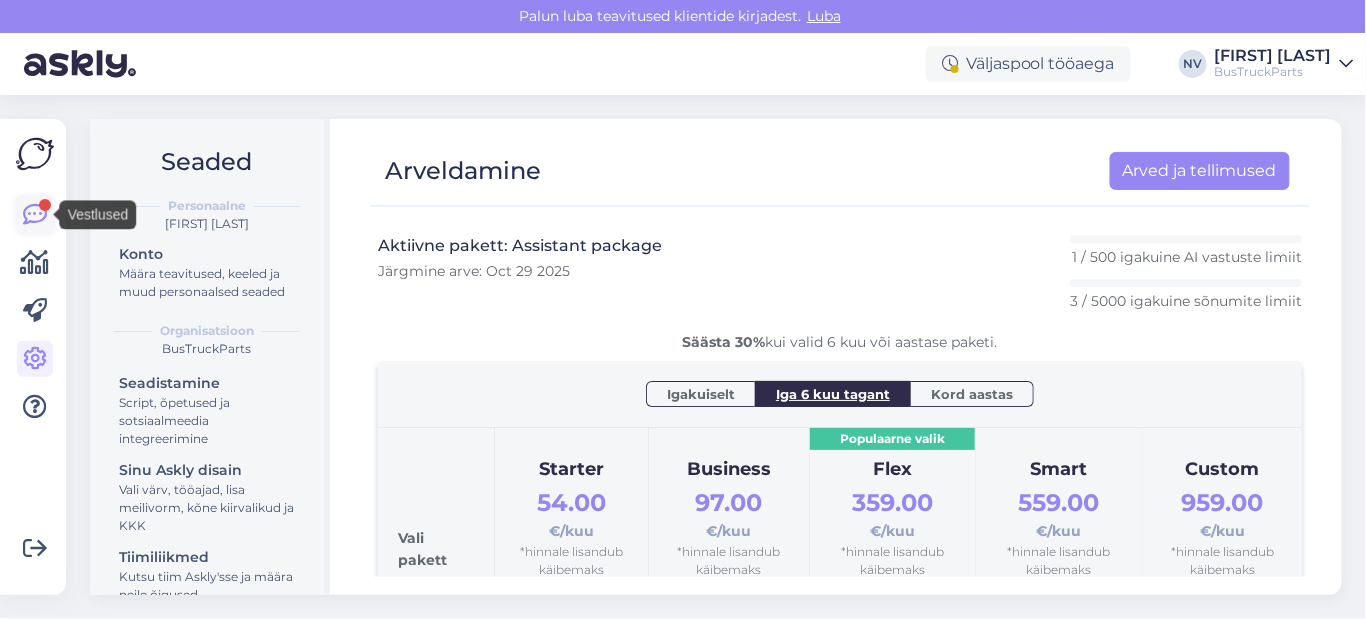 click at bounding box center (35, 215) 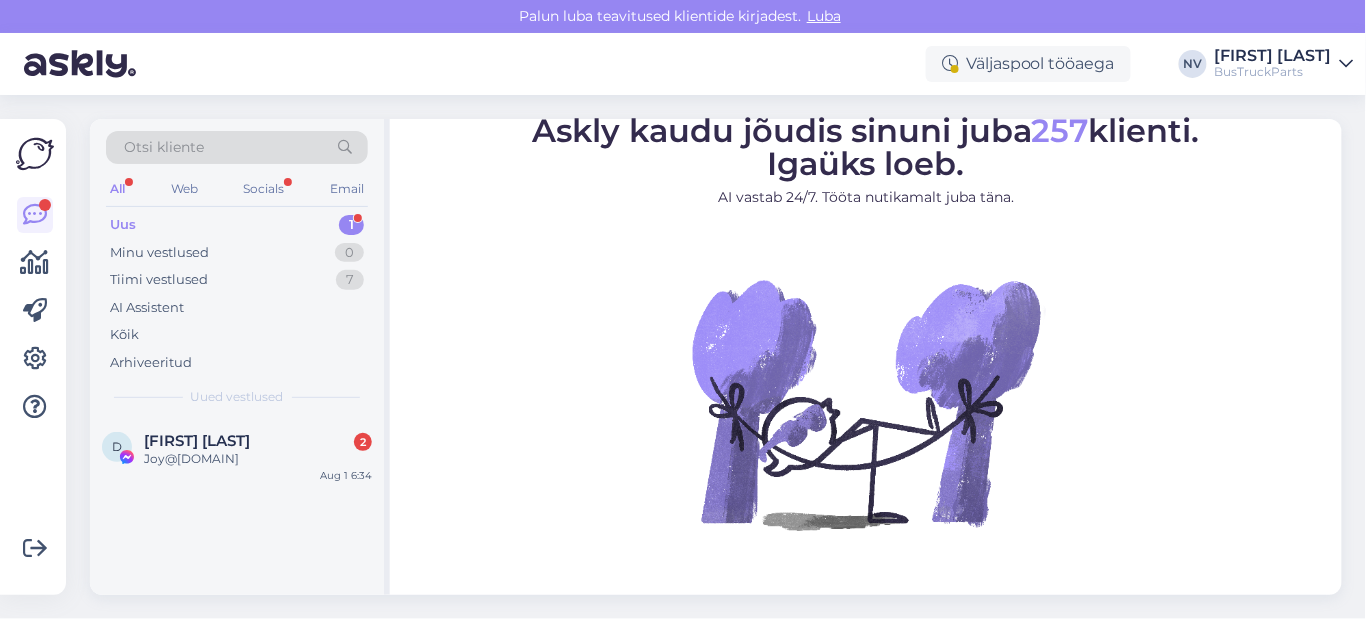 click on "Uus 1" at bounding box center [237, 225] 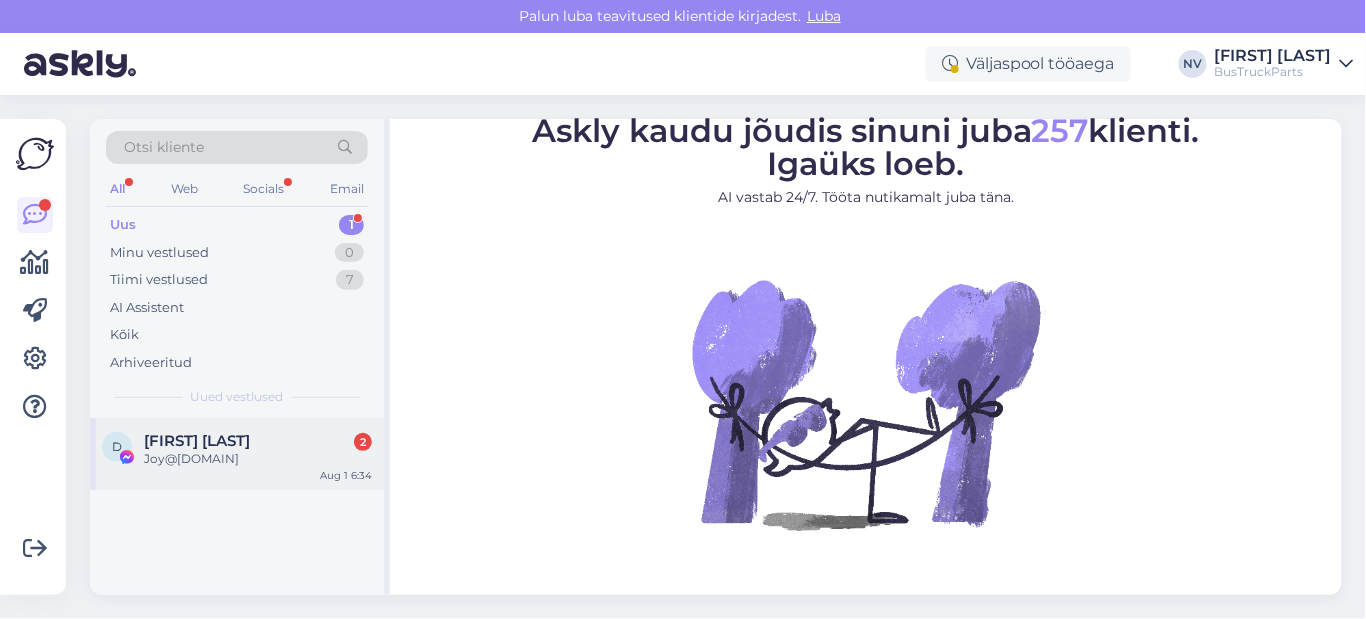 click on "Joy@[DOMAIN]" at bounding box center (258, 459) 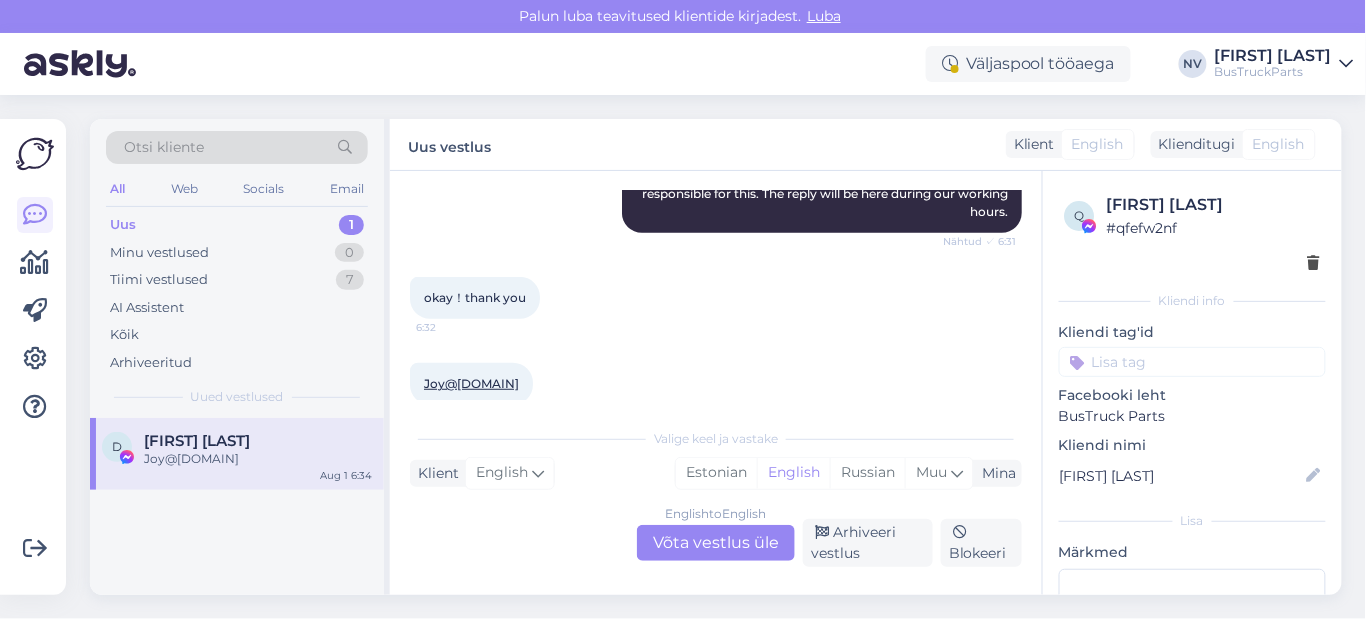 scroll, scrollTop: 326, scrollLeft: 0, axis: vertical 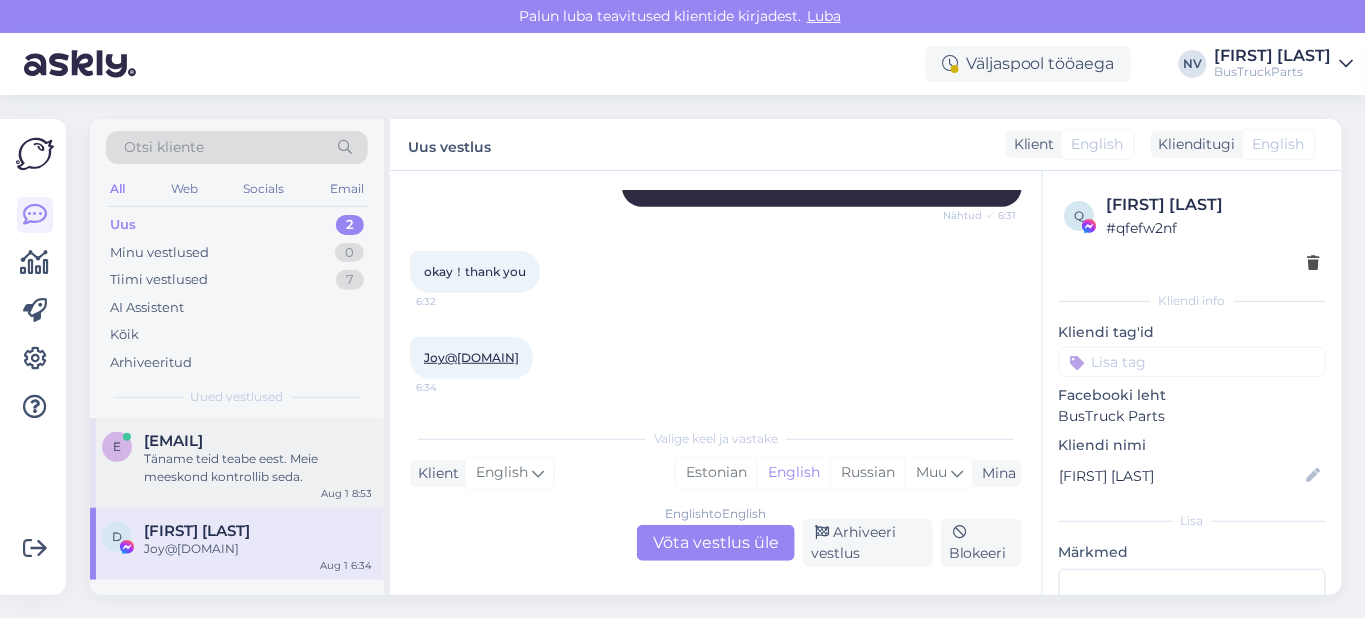 click on "[EMAIL]" at bounding box center (173, 441) 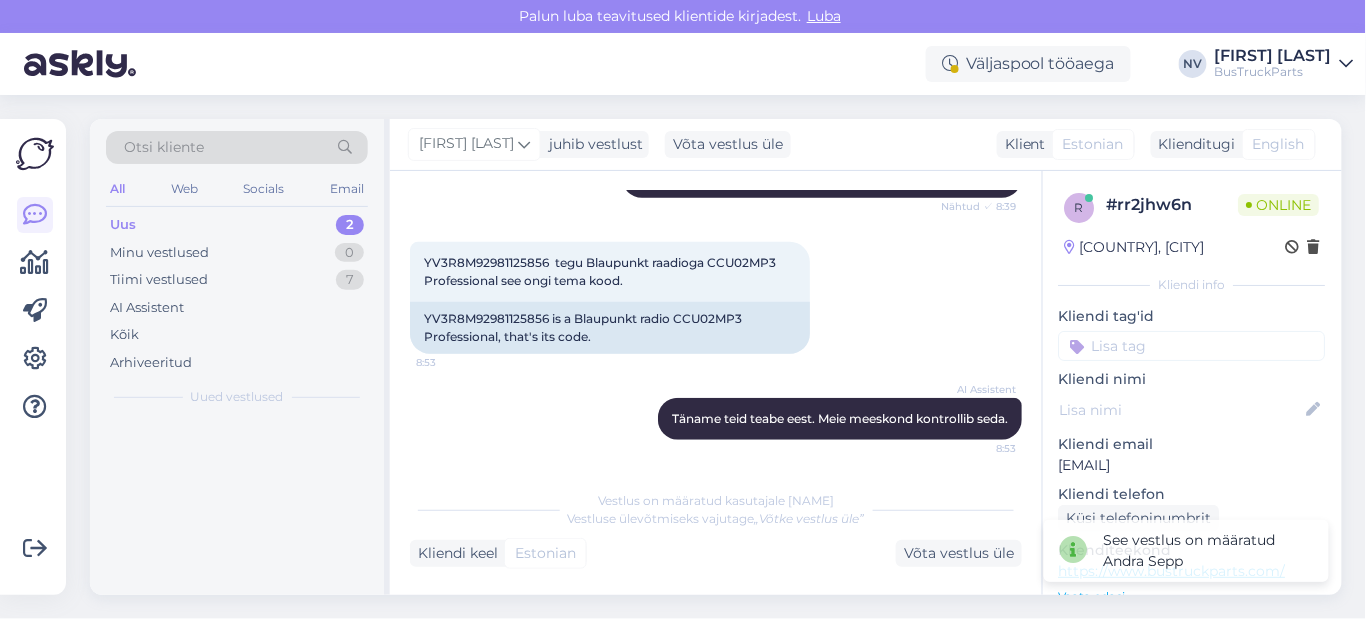 scroll, scrollTop: 351, scrollLeft: 0, axis: vertical 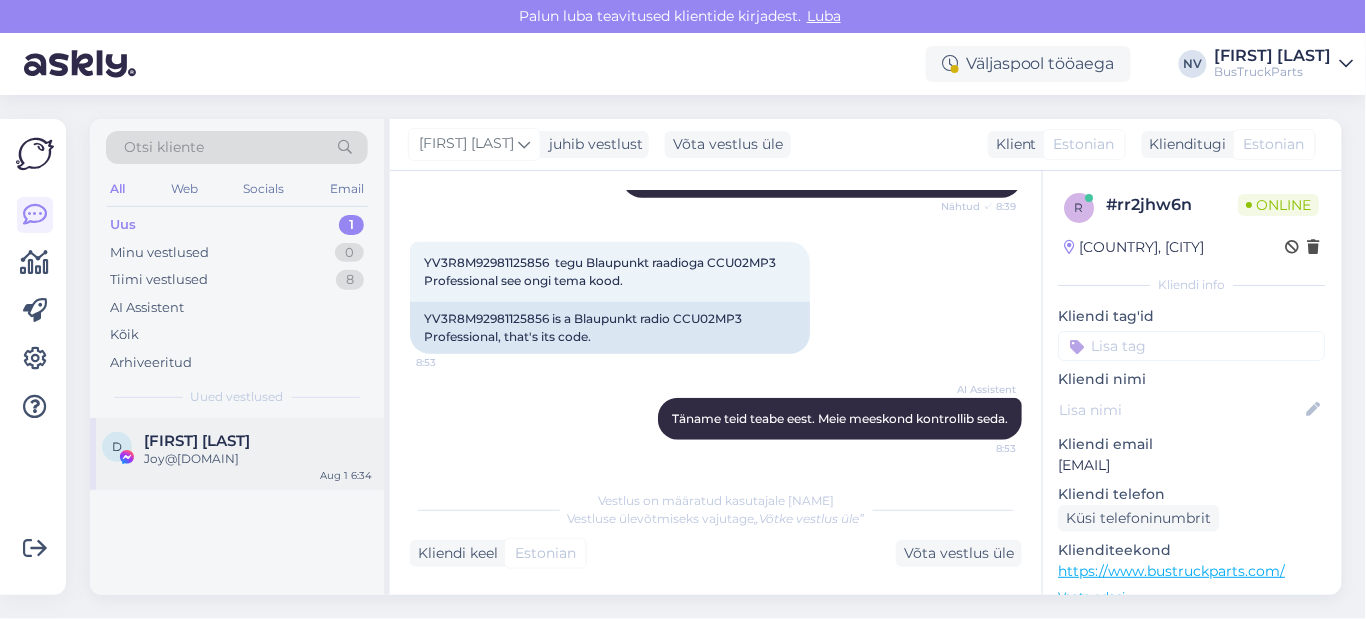 click on "[FIRST] [LAST]" at bounding box center [197, 441] 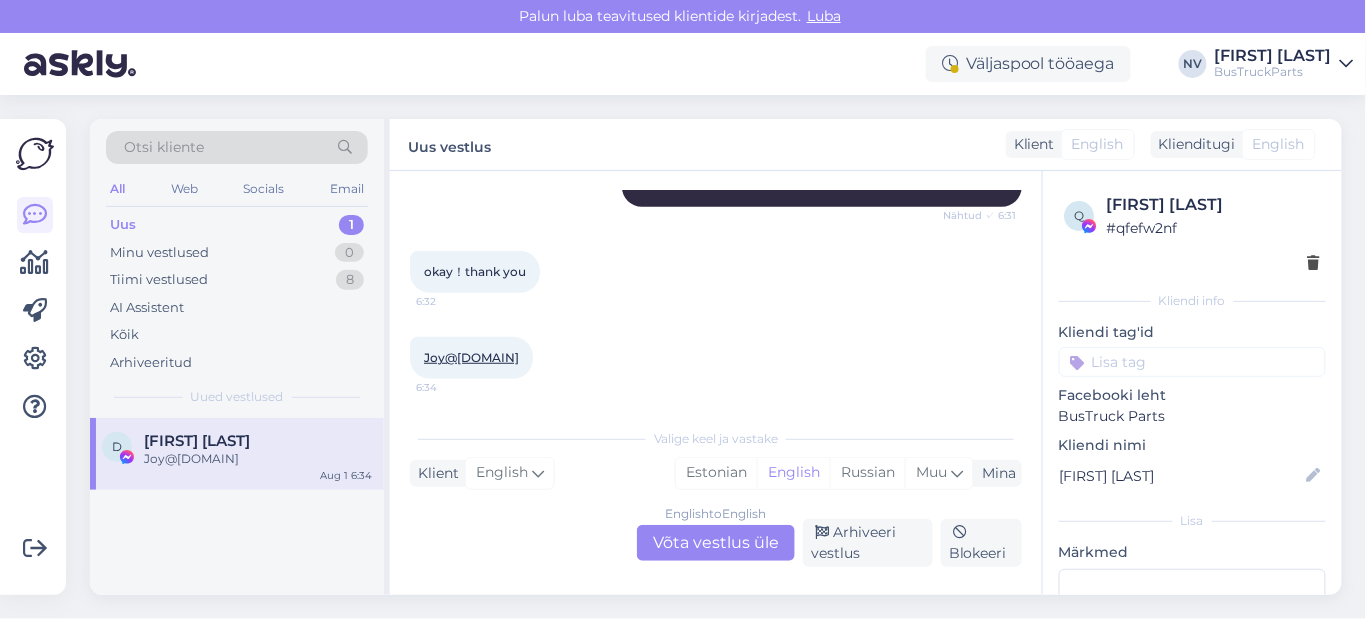 click on "English  to  English Võta vestlus üle" at bounding box center (716, 543) 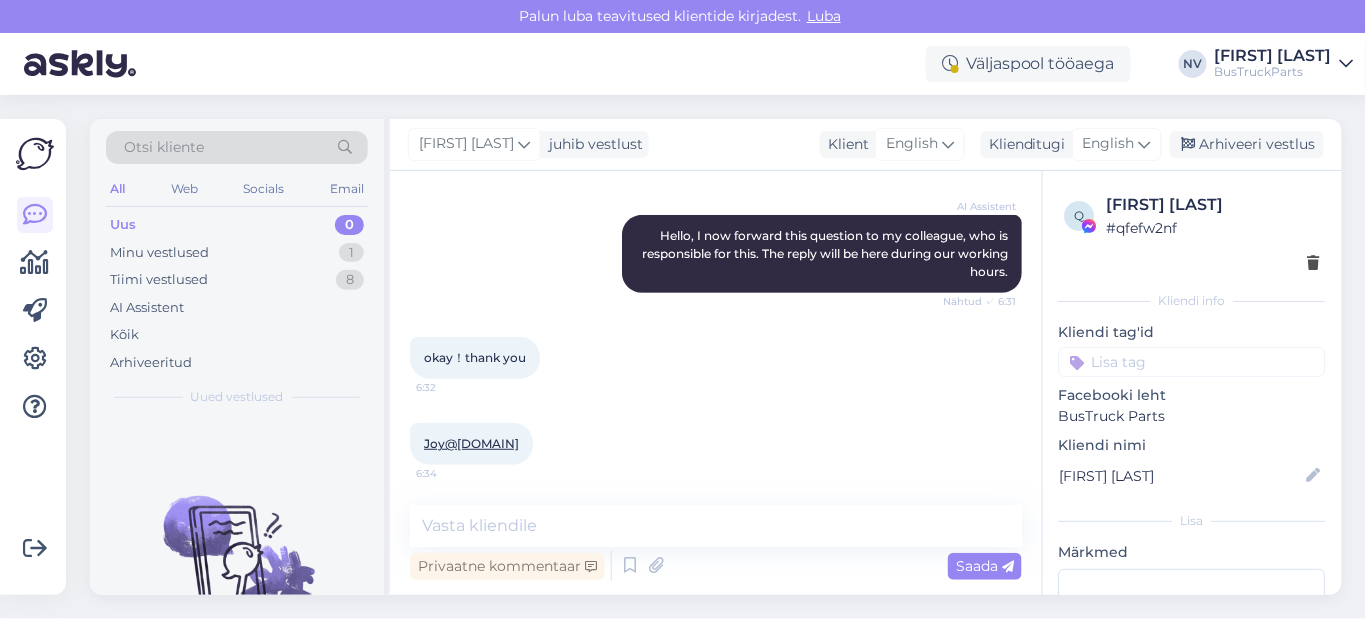 scroll, scrollTop: 239, scrollLeft: 0, axis: vertical 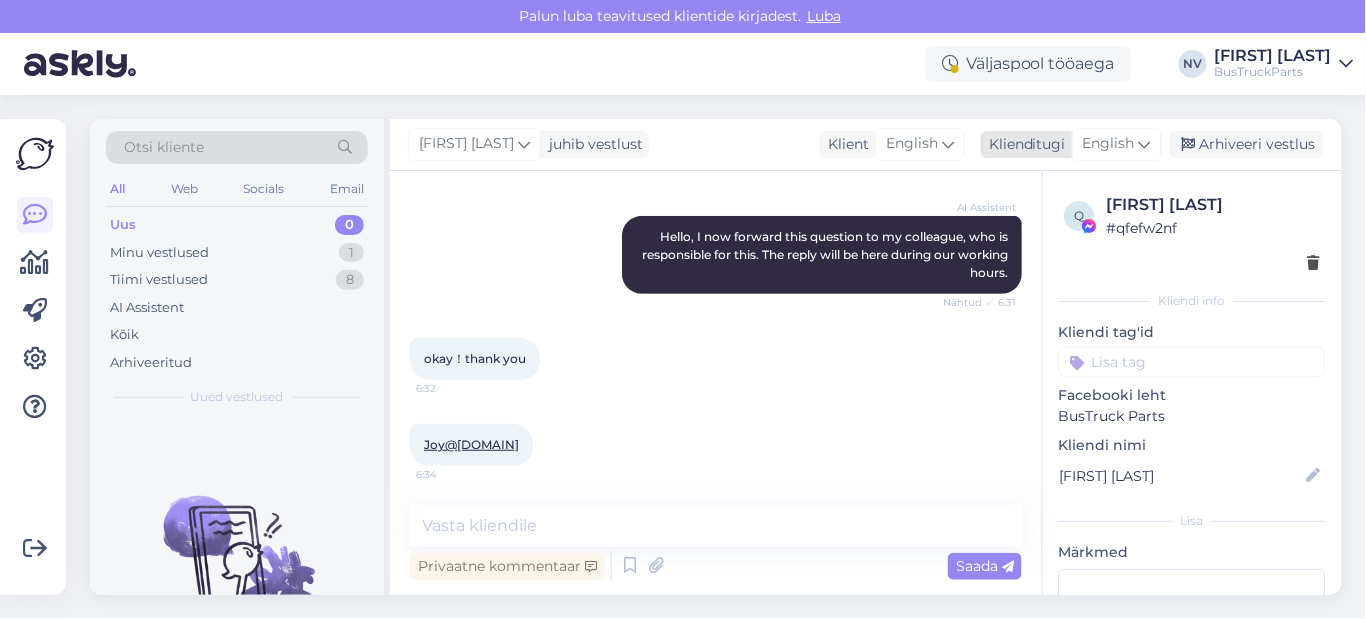 click at bounding box center [1145, 144] 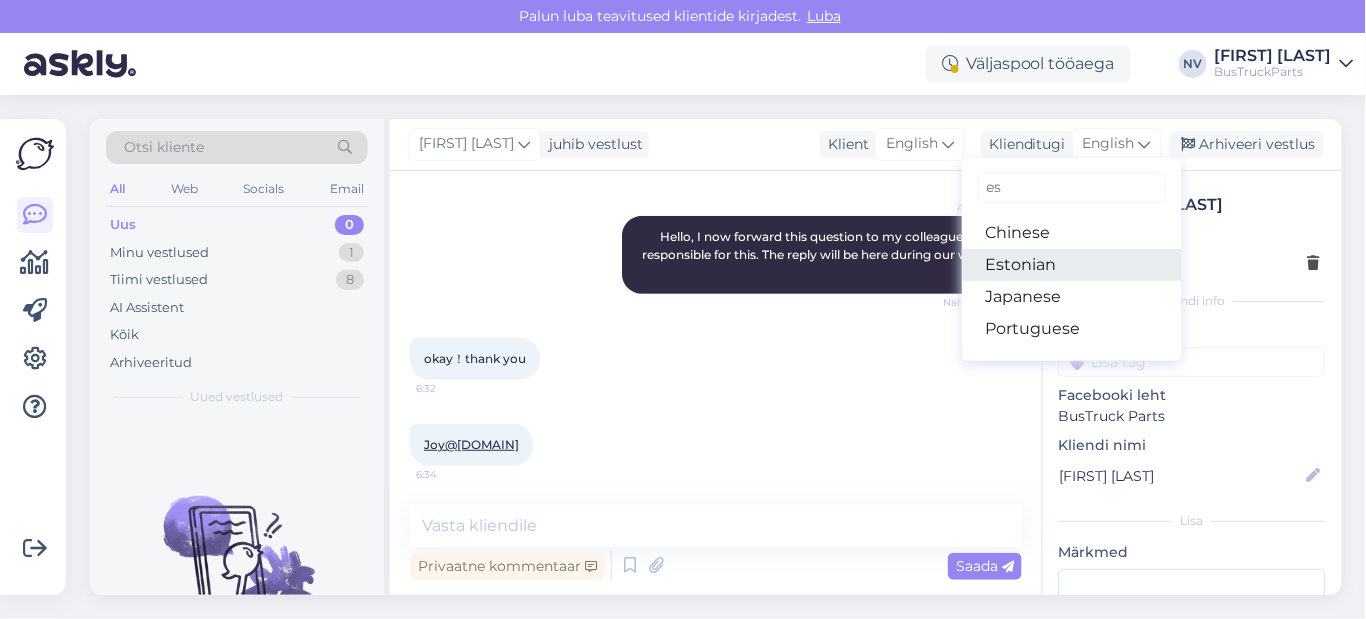 type on "es" 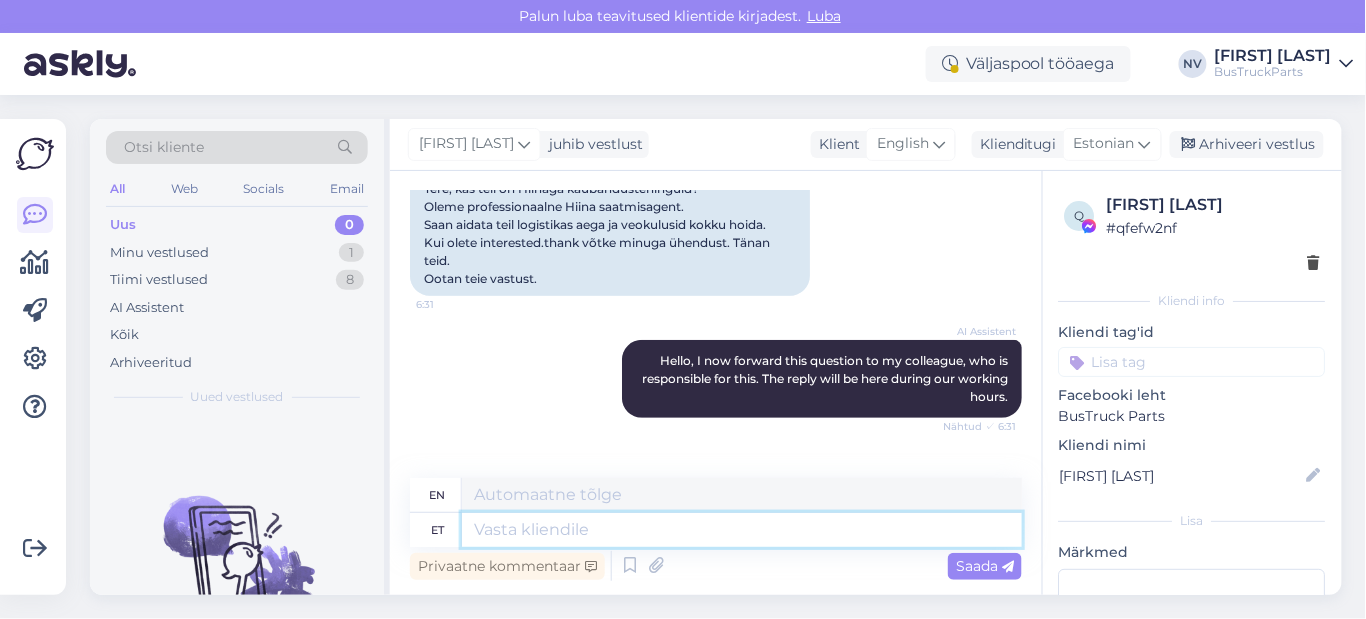 click at bounding box center [742, 530] 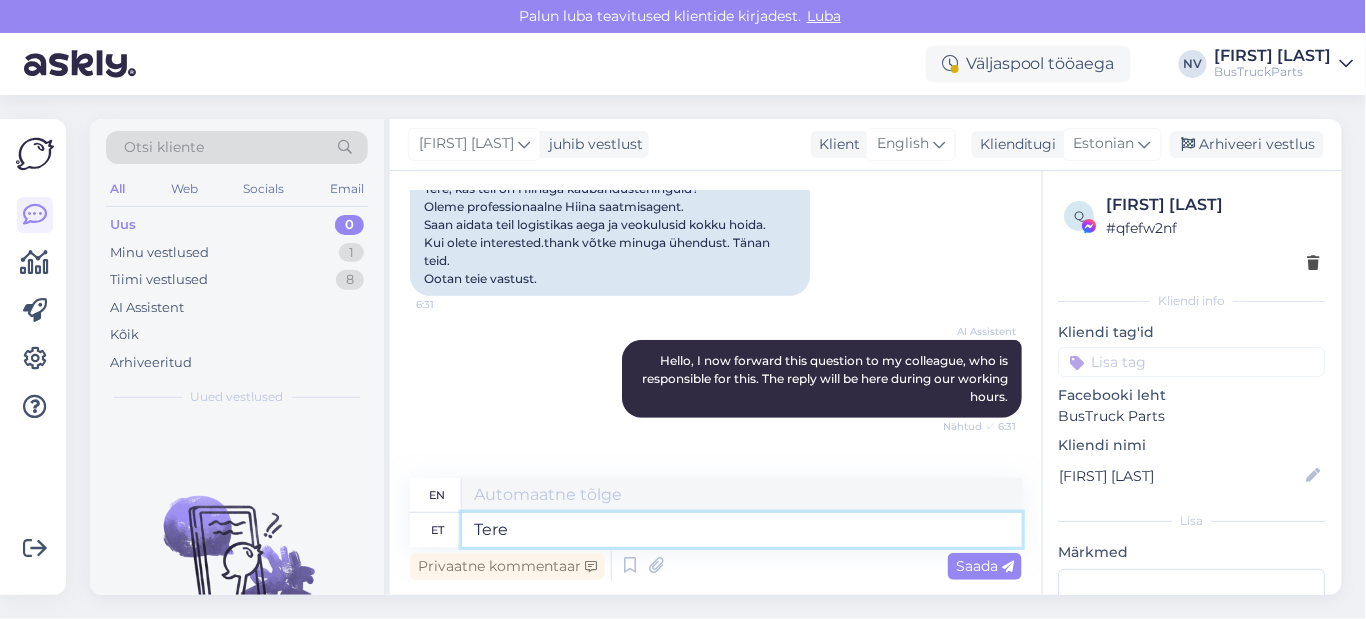 type on "Tere!" 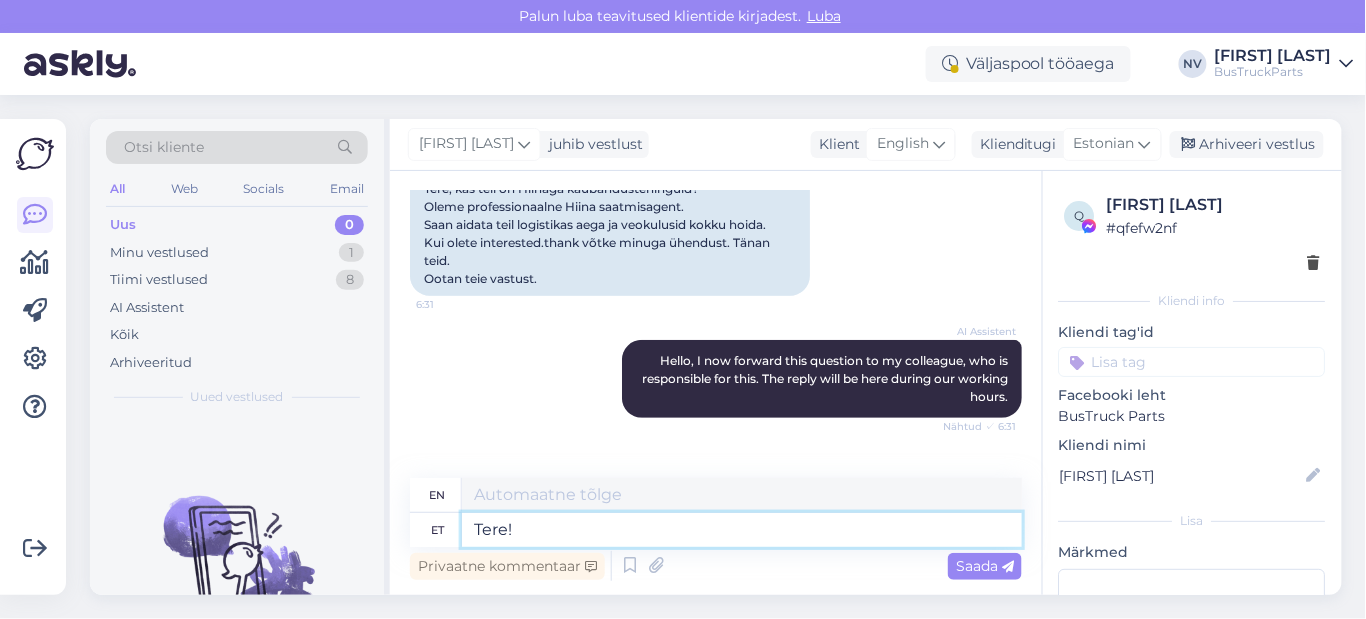 type on "Hello!" 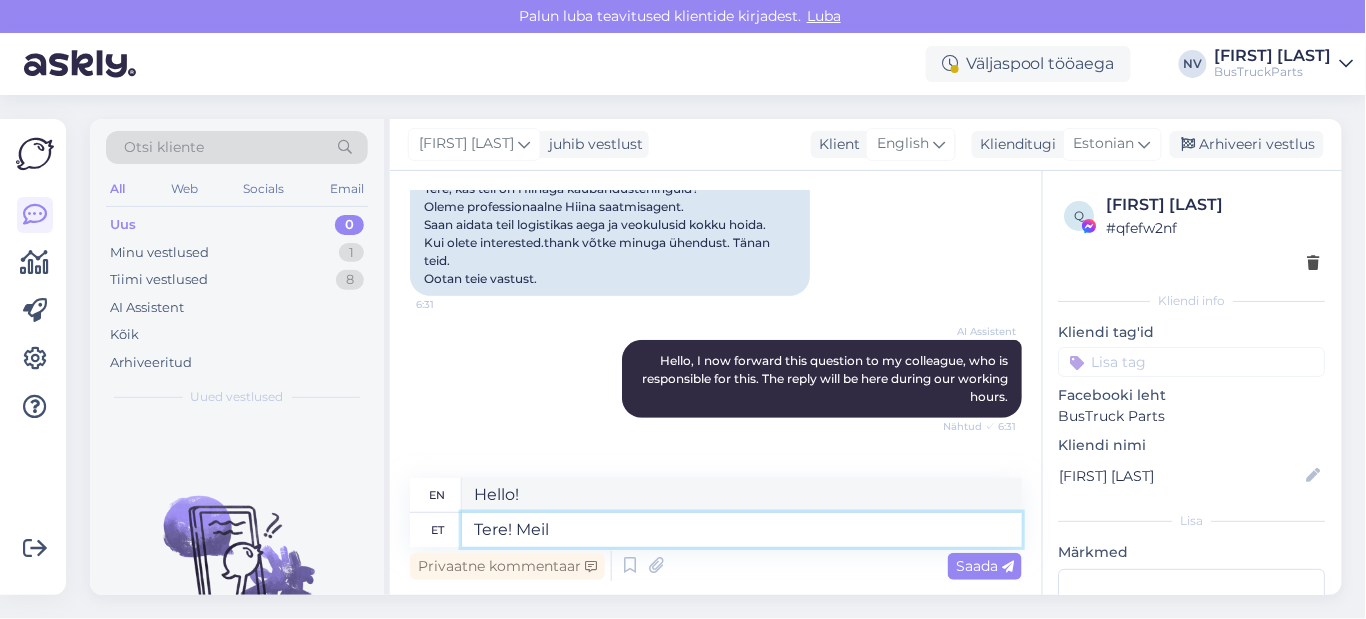 type on "Tere! Meil" 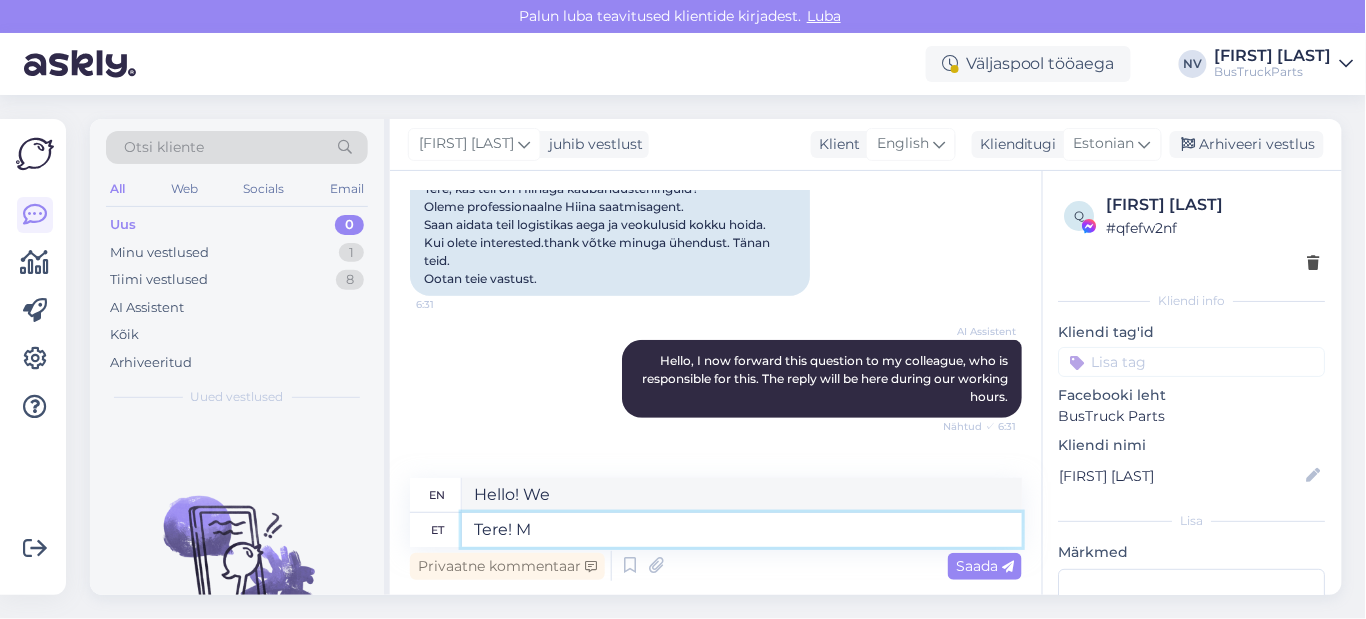 type on "Tere!" 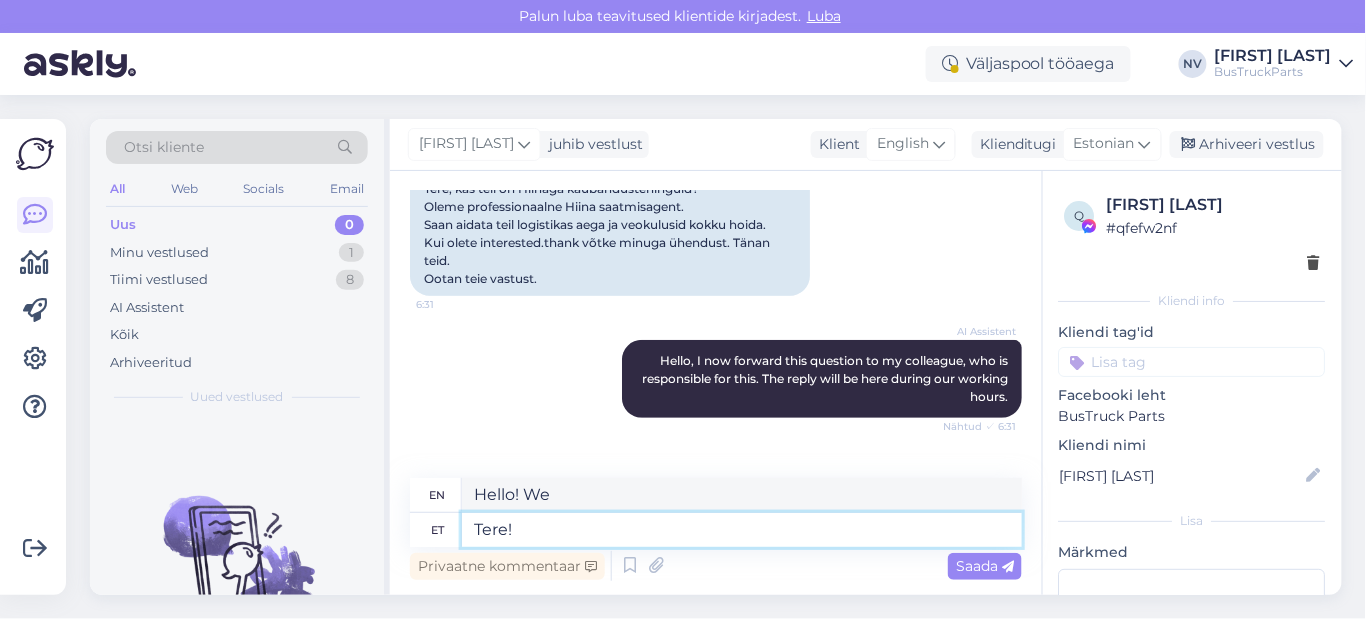type on "Hello!" 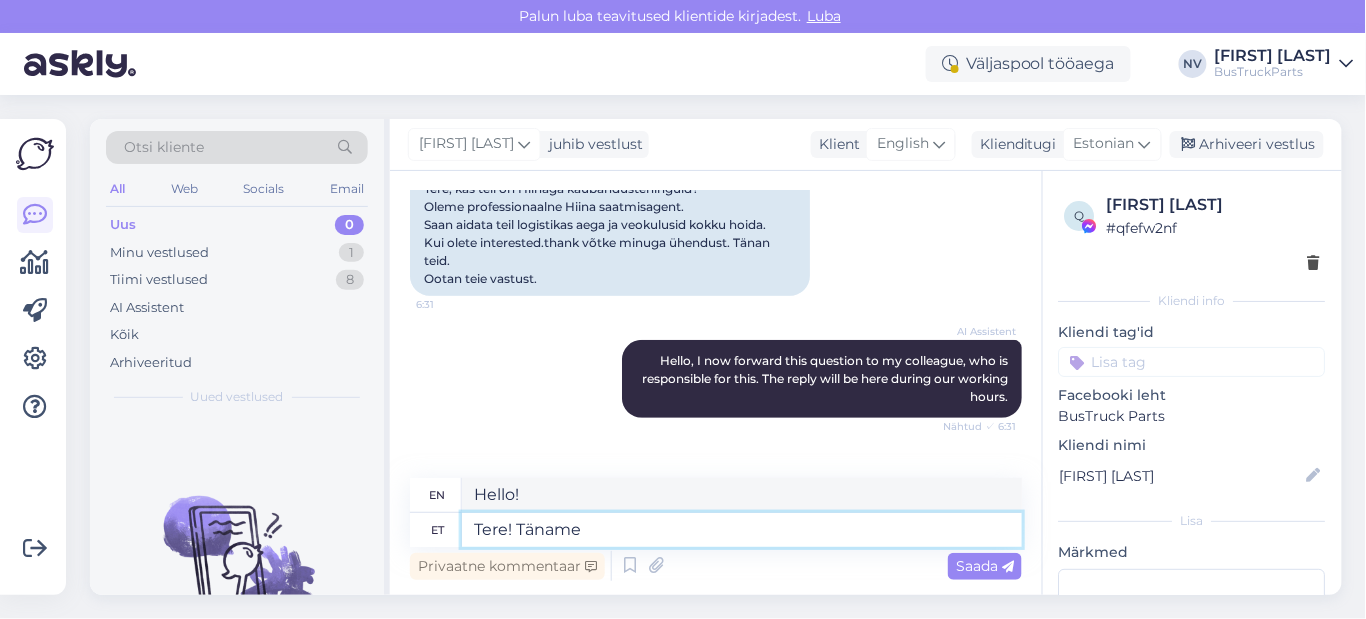 type on "Tere! Täname k" 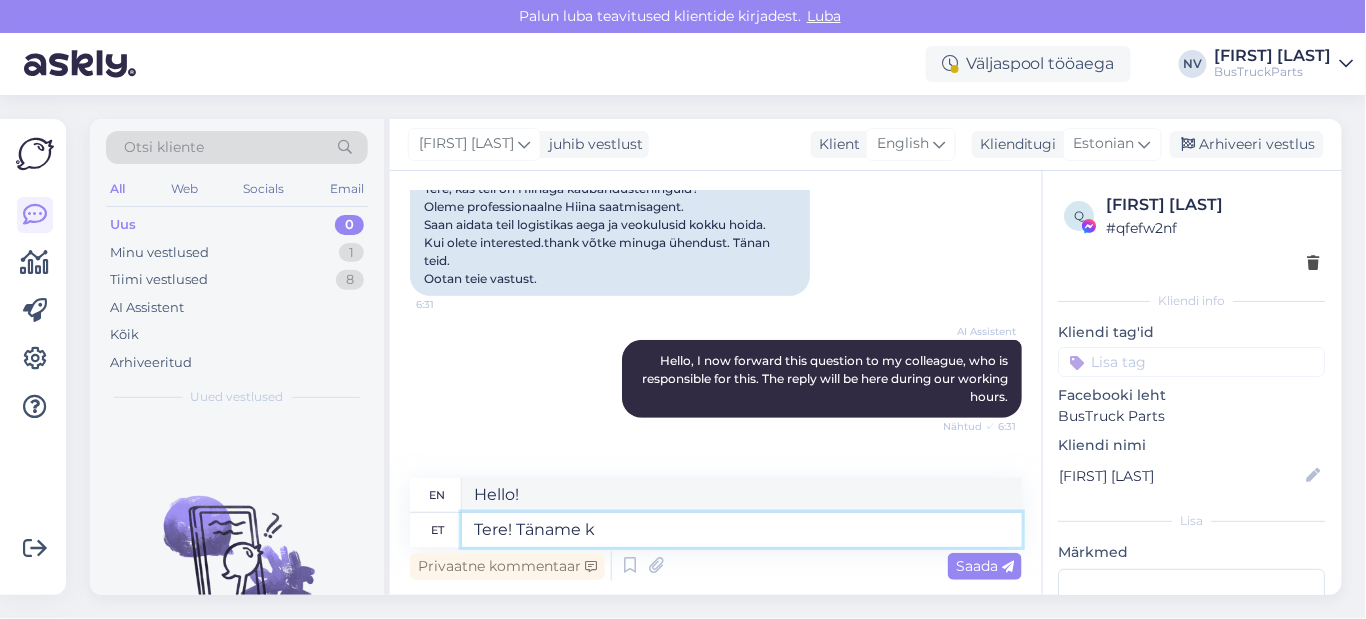 type on "Hello! Thank you" 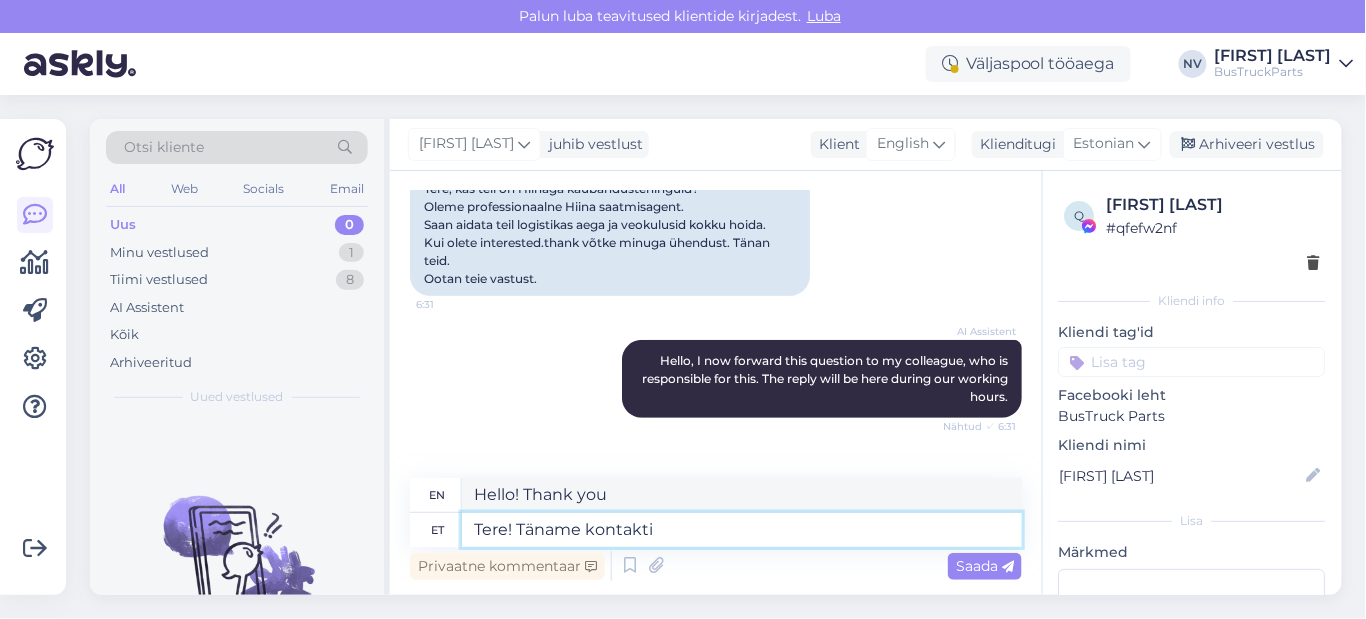 type on "Tere! Täname kontakti e" 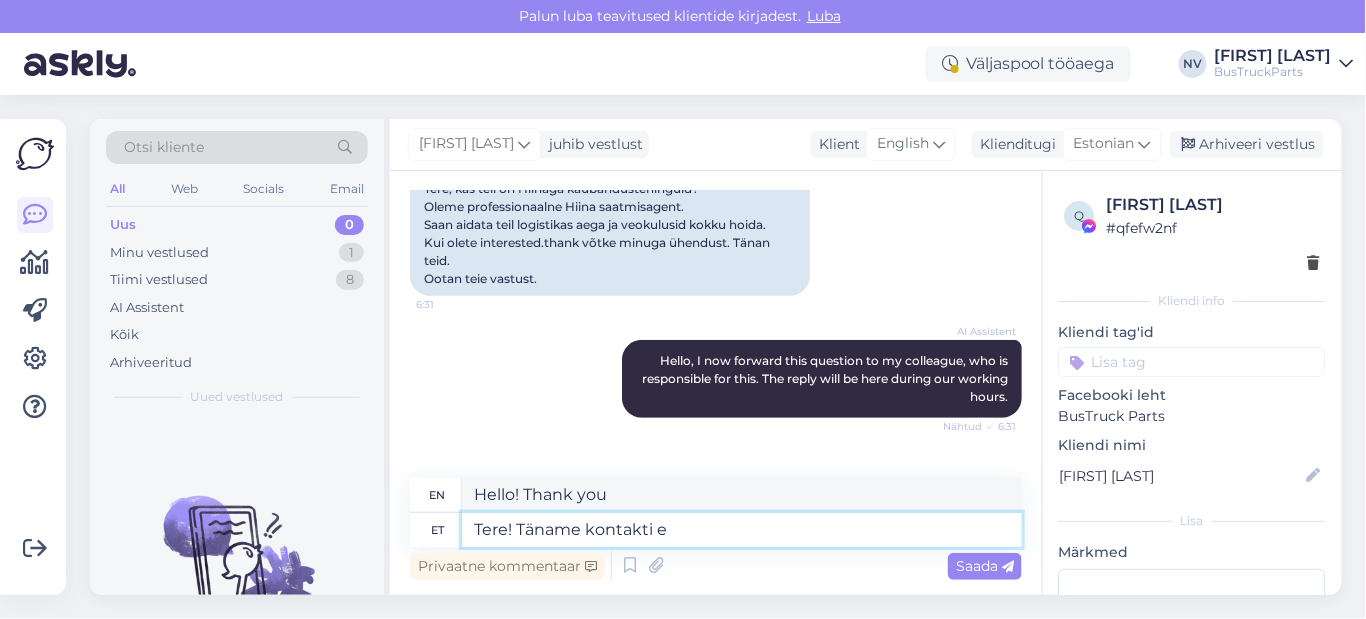 type on "Hello! Thank you for contacting us." 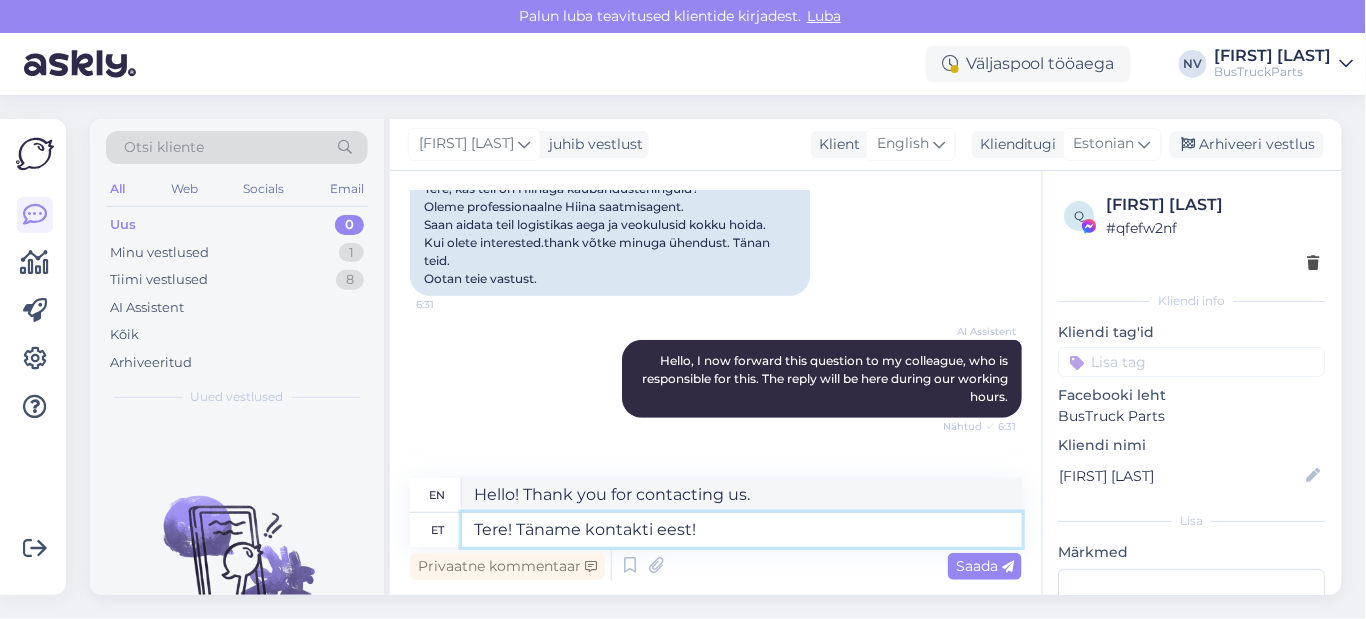 type on "Tere! Täname kontakti eest!" 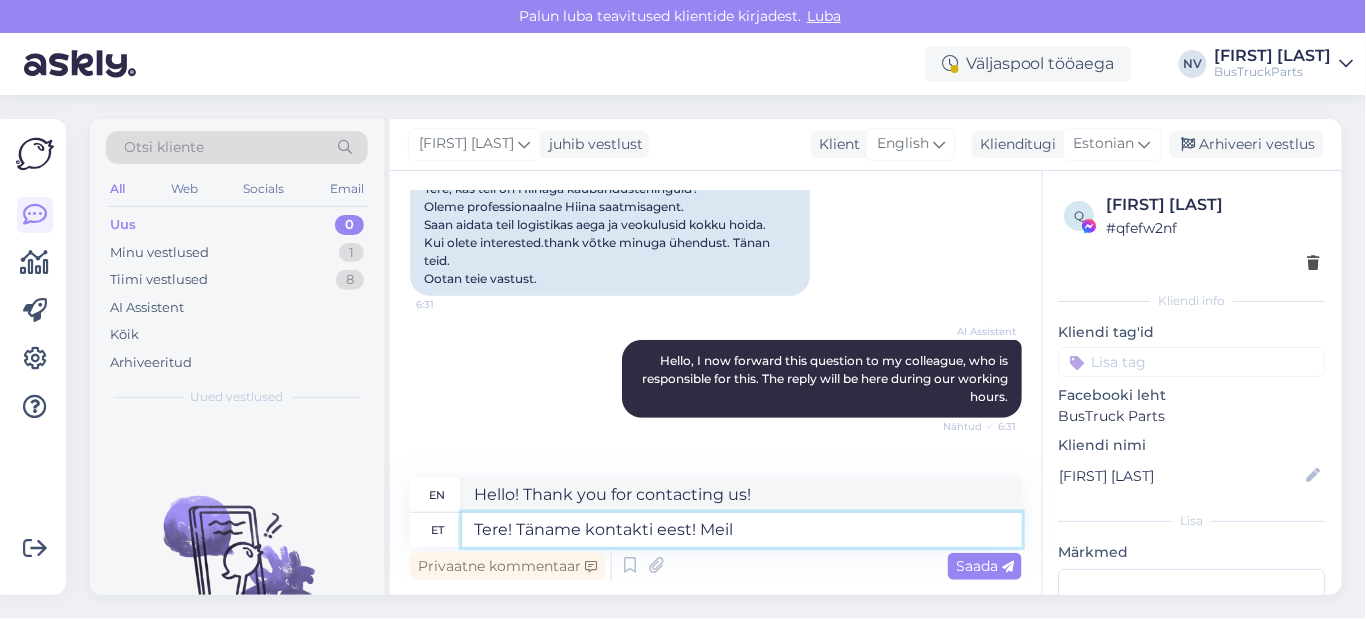 type on "Tere! Täname kontakti eest! Meil e" 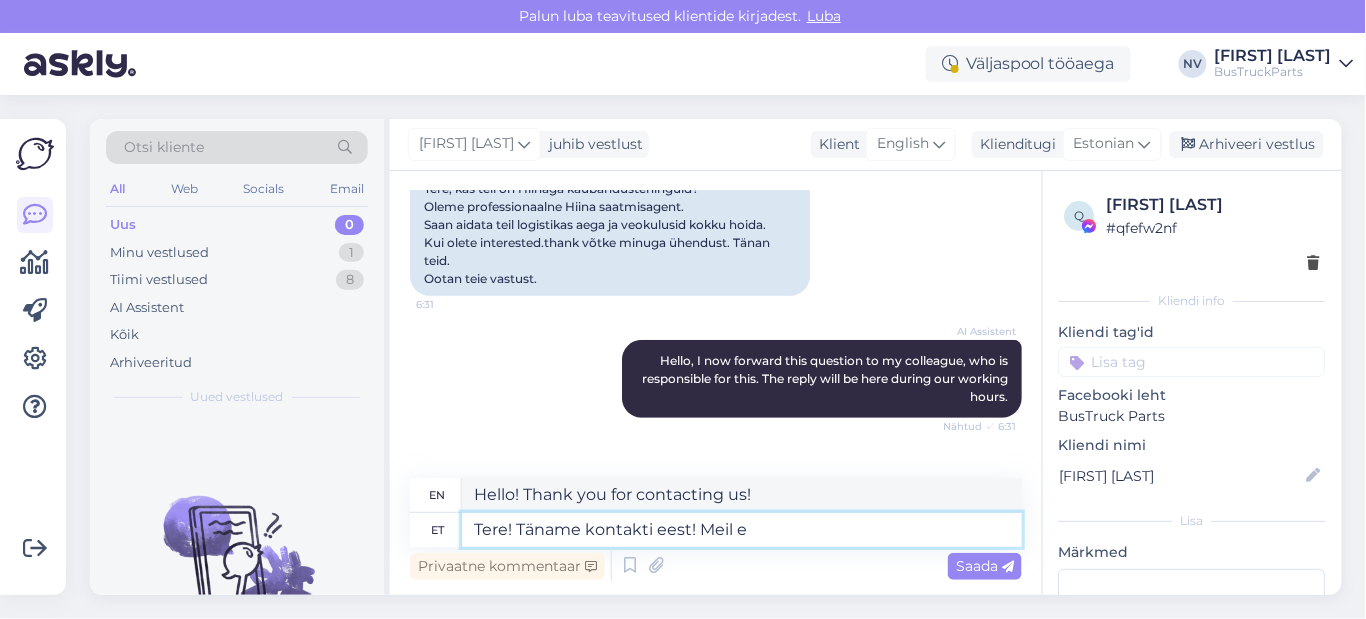 type on "Hello! Thank you for contacting us! We" 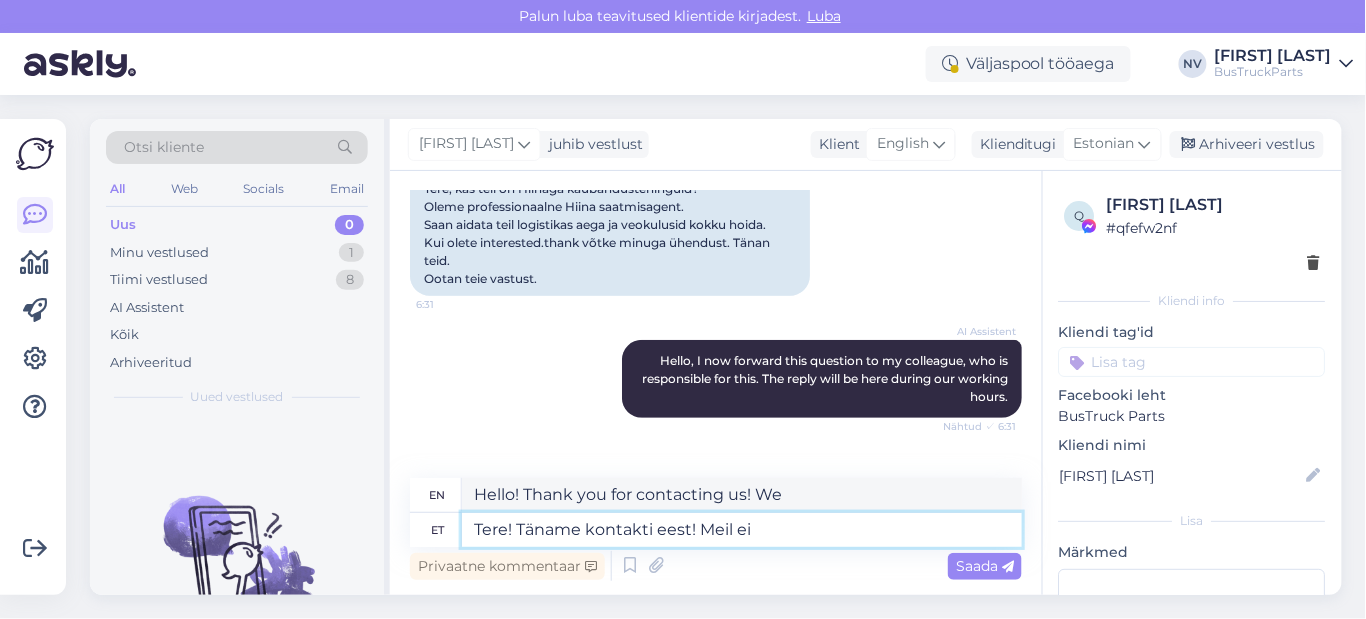 type on "Tere! Täname kontakti eest! Meil ei" 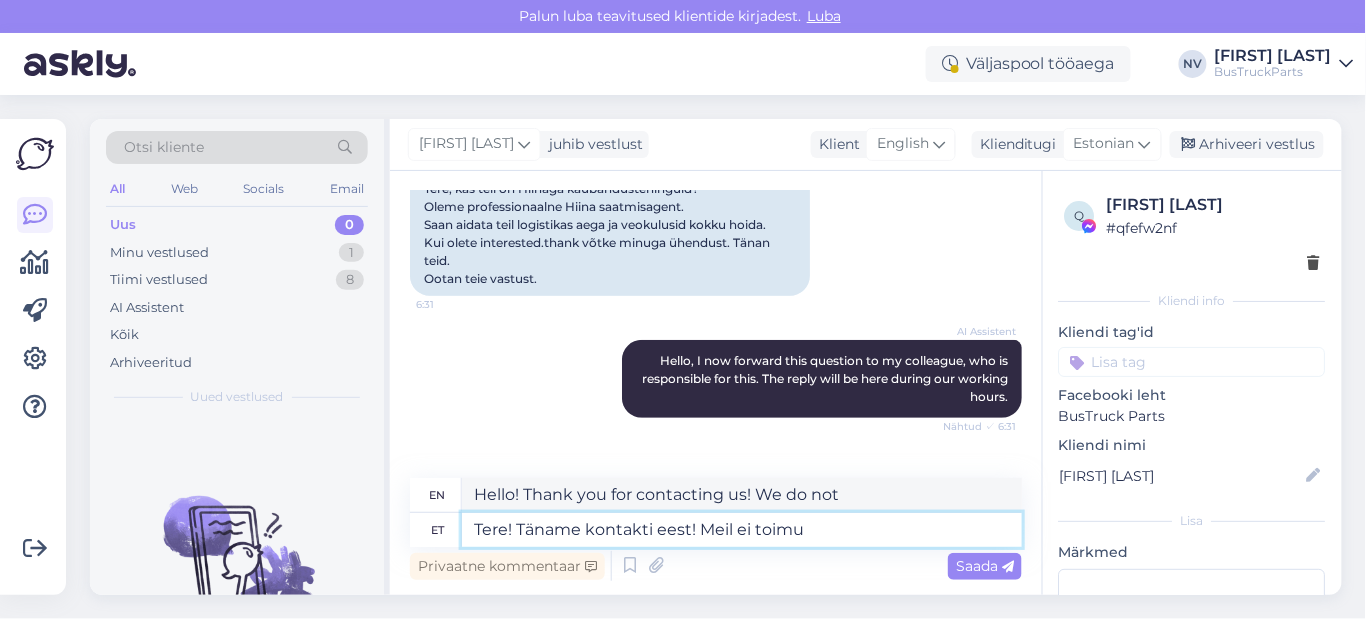 type on "Tere! Täname kontakti eest! Meil ei toimu" 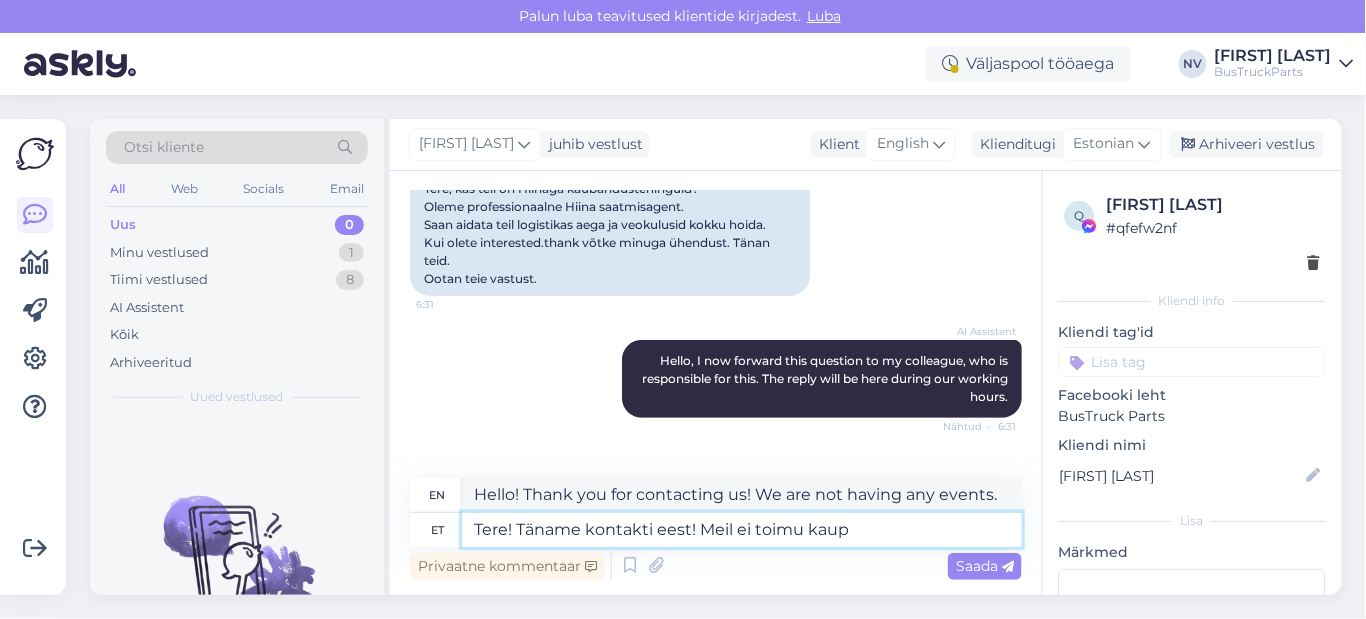 type on "Tere! Täname kontakti eest! Meil ei toimu kaupl" 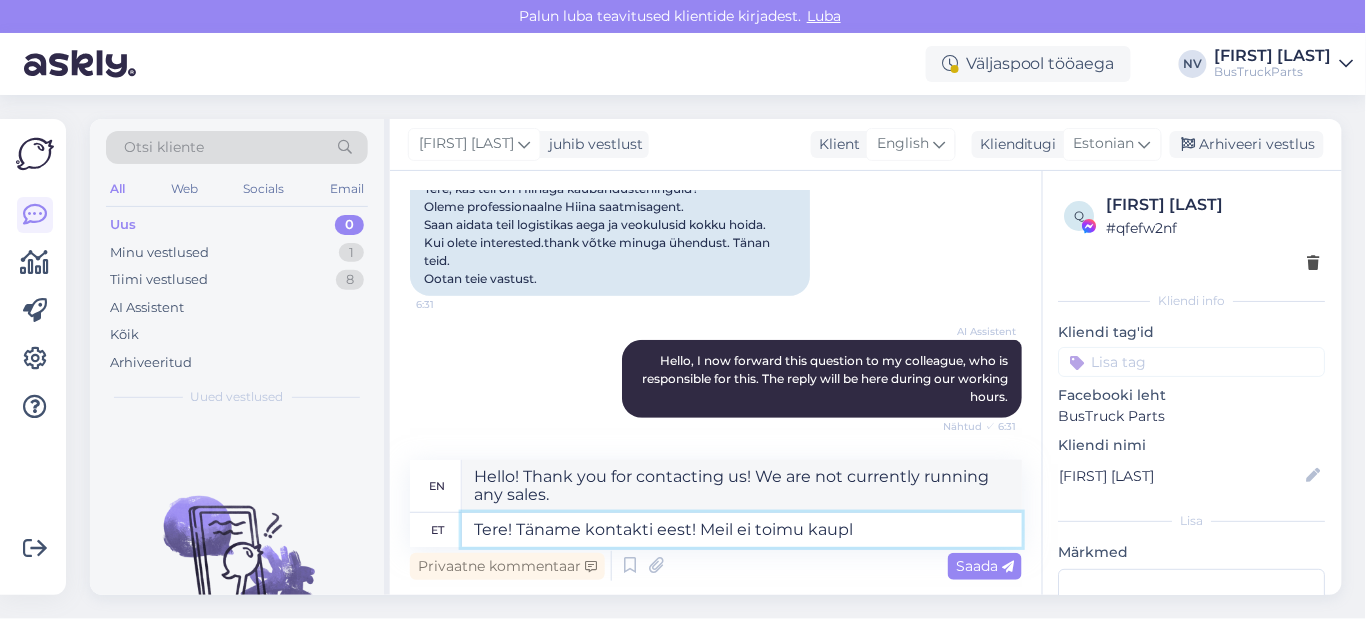 type on "Hello! Thank you for contacting us! We are not trading." 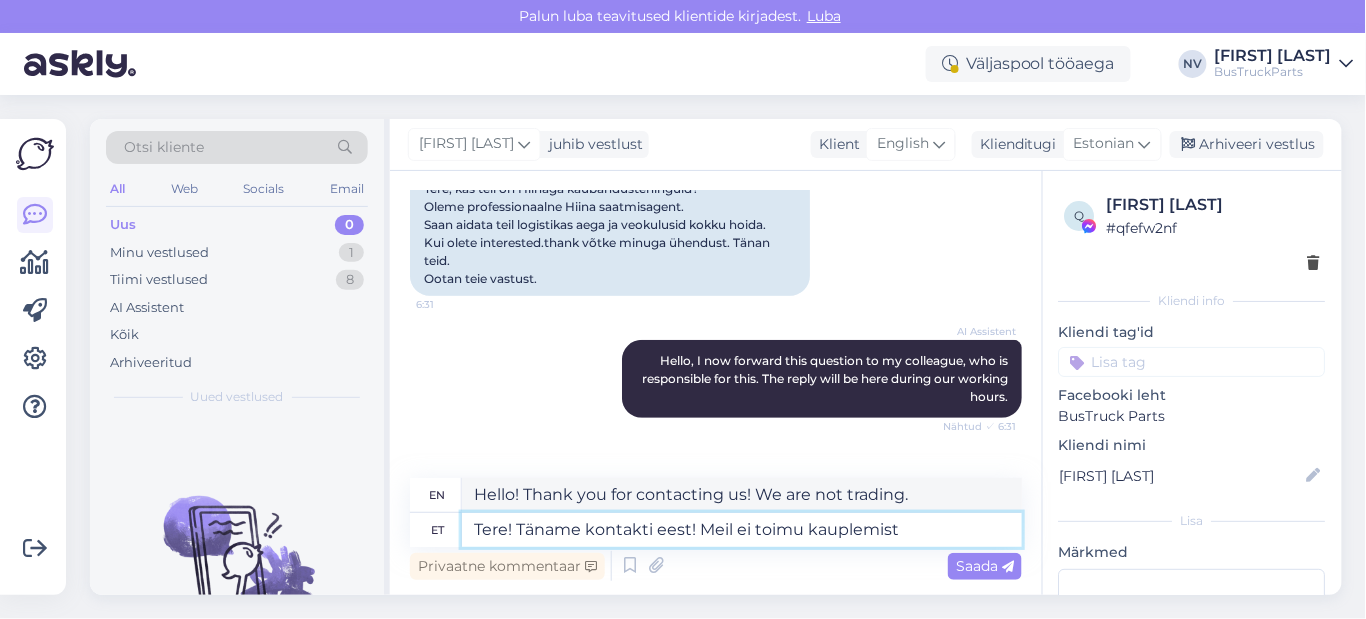 type on "Tere! Täname kontakti eest! Meil ei toimu kauplemist" 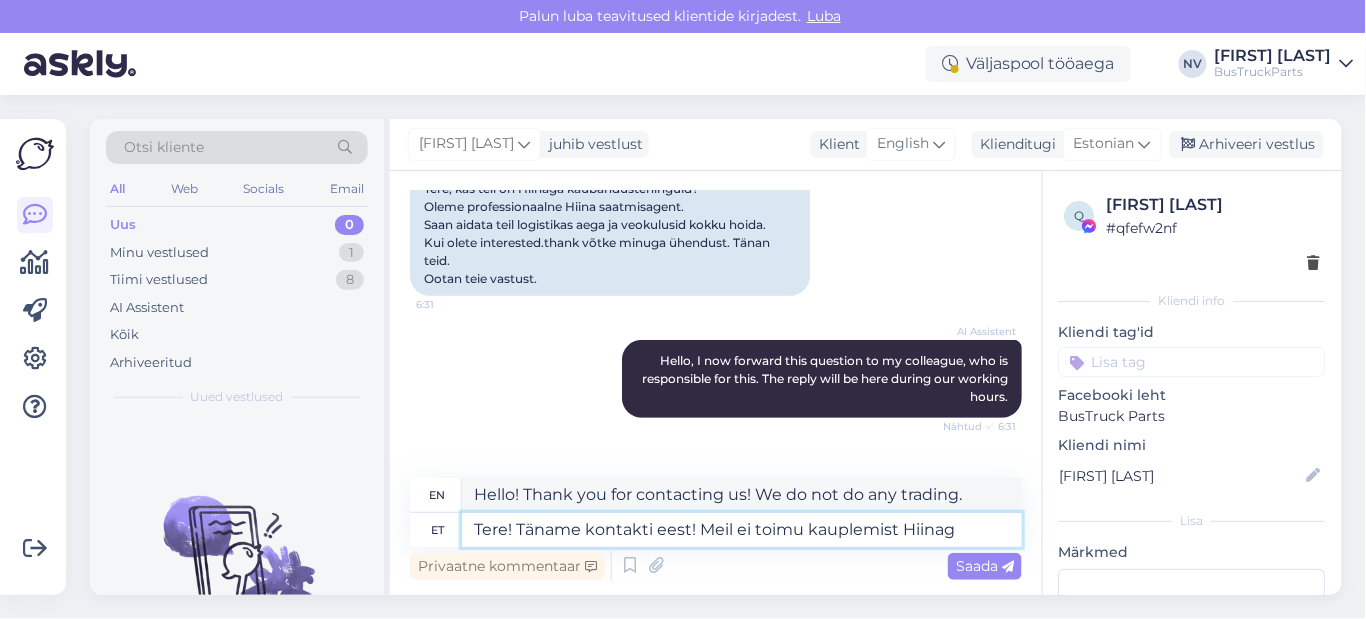 type on "Tere! Täname kontakti eest! Meil ei toimu kauplemist Hiinaga" 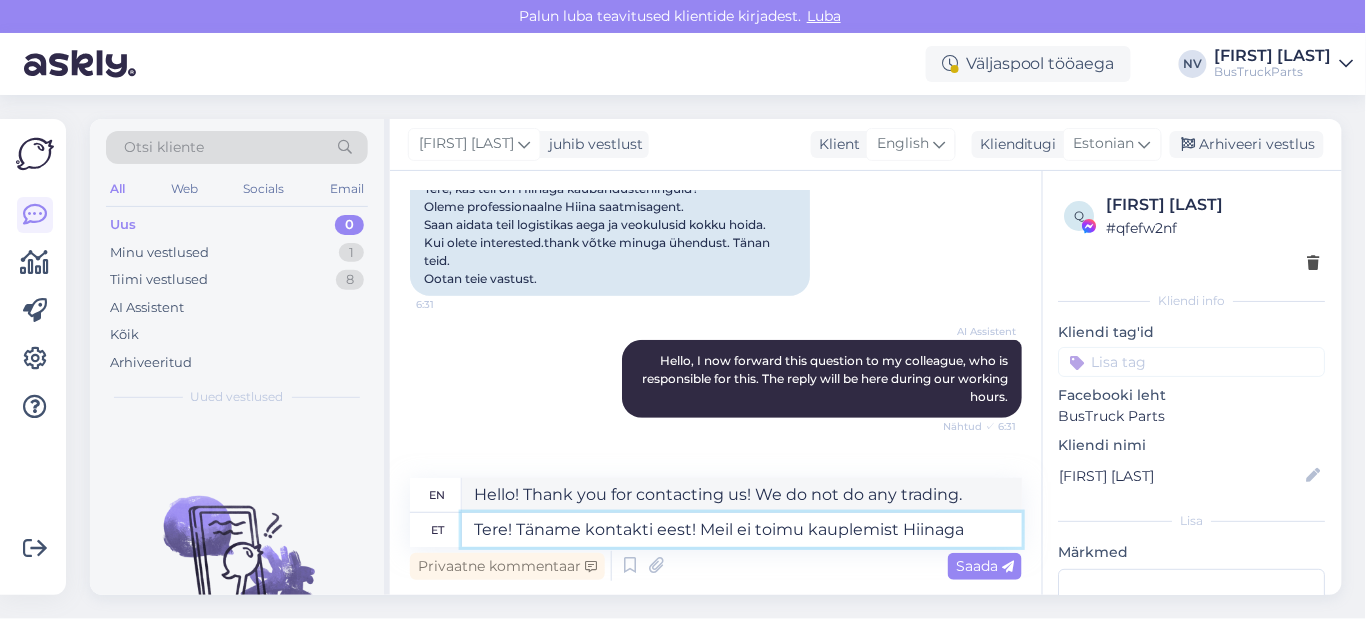 type on "Hello! Thank you for contacting us! We do not trade with China." 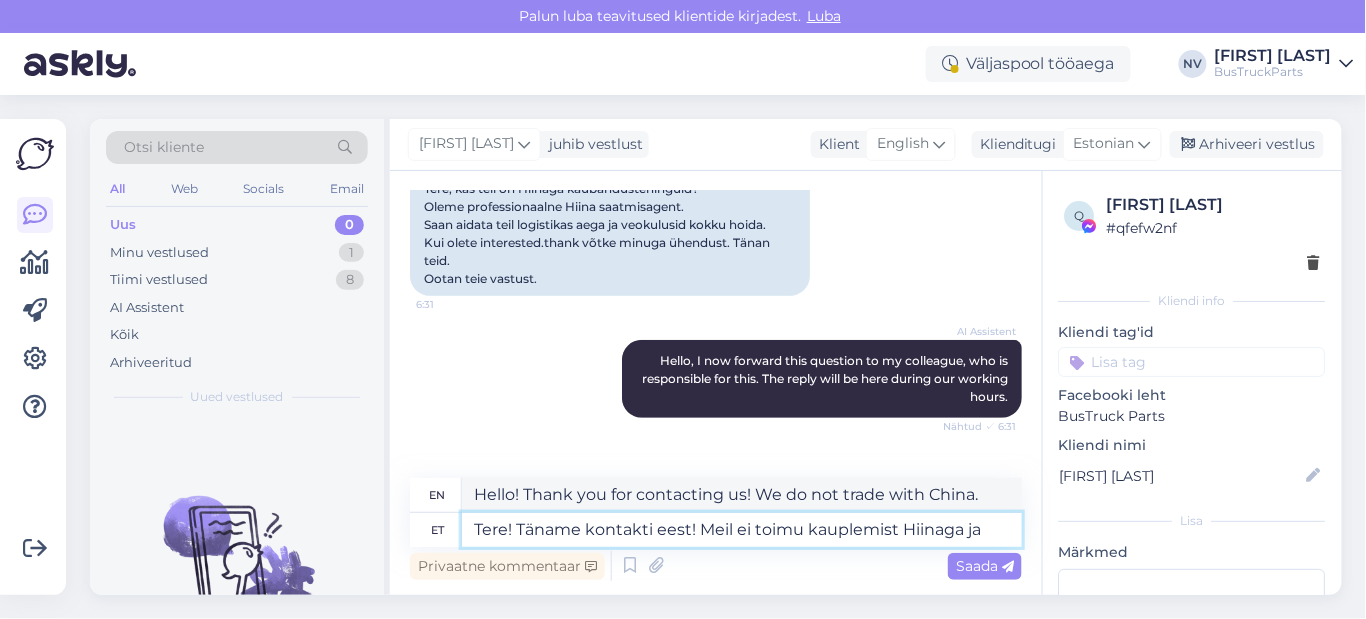 type on "Tere! Täname kontakti eest! Meil ei toimu kauplemist Hiinaga ja" 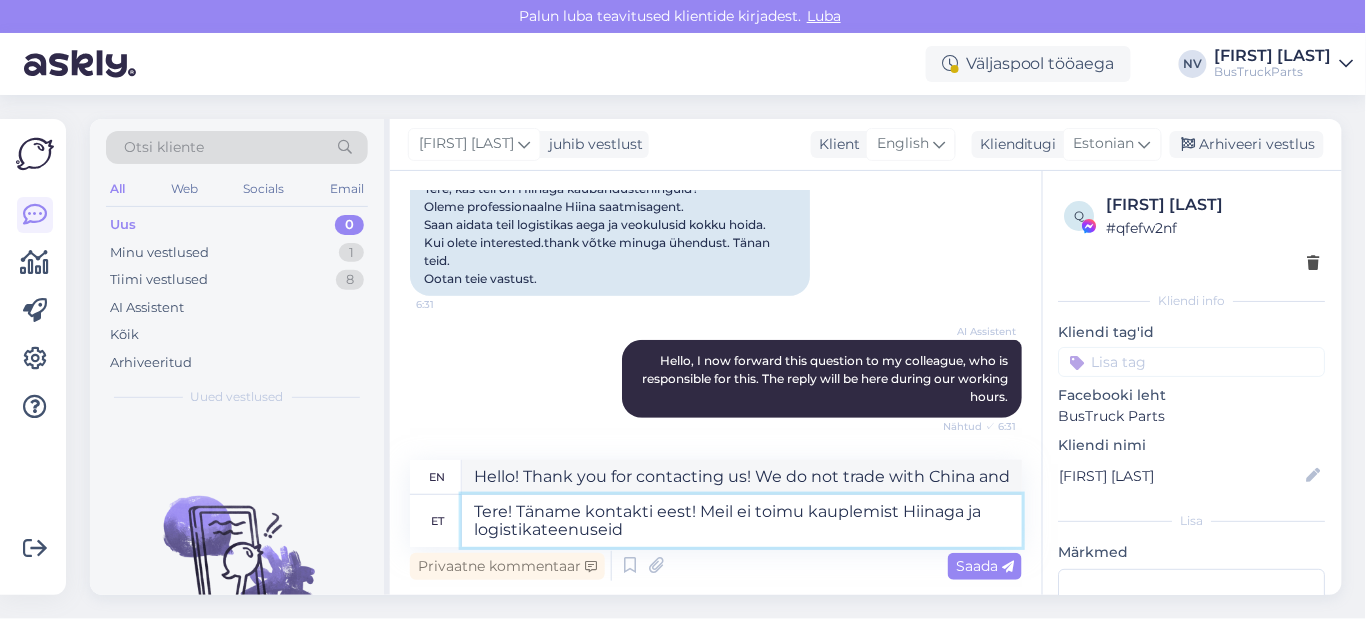 type on "Tere! Täname kontakti eest! Meil ei toimu kauplemist Hiinaga ja logistikateenuseid" 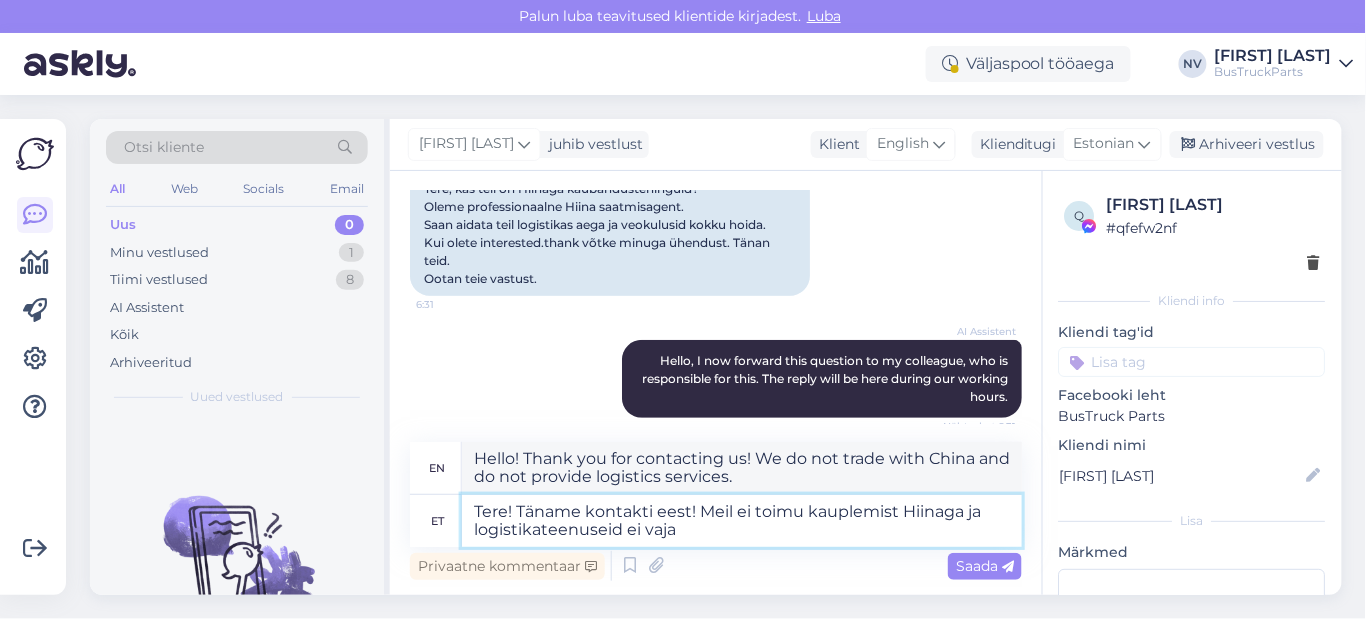 type on "Tere! Täname kontakti eest! Meil ei toimu kauplemist Hiinaga ja logistikateenuseid ei vaja." 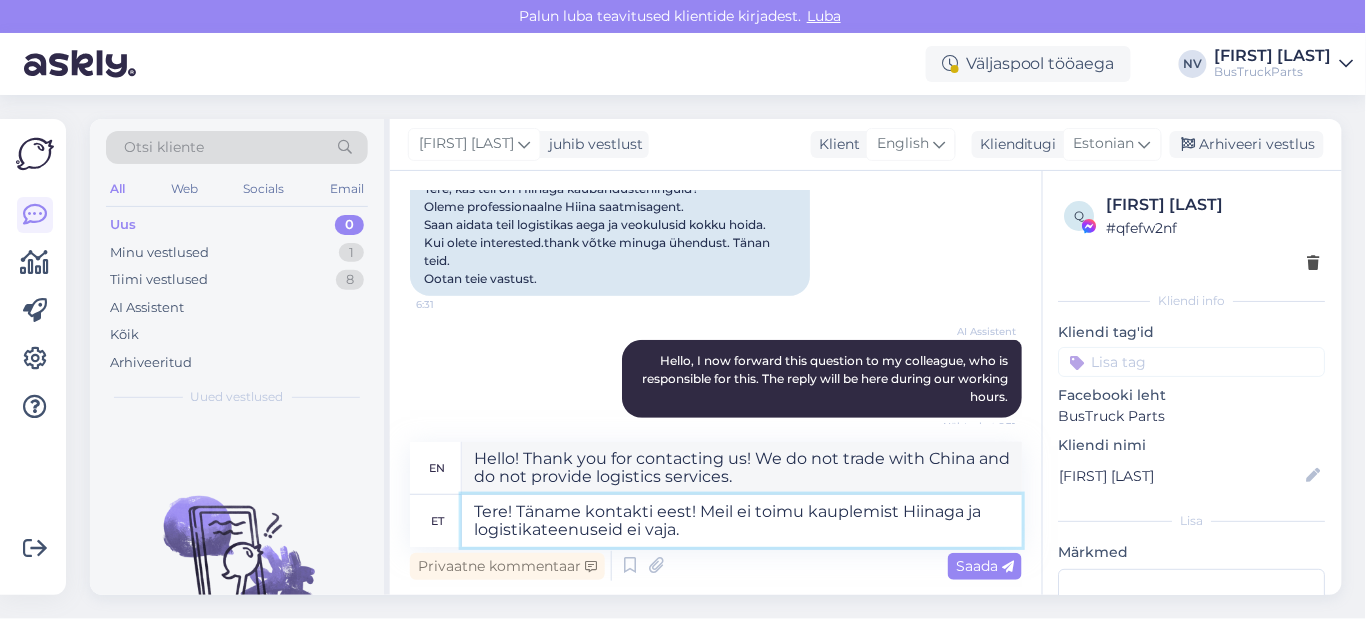 type on "Hello! Thank you for contacting us! We do not trade with China and do not need logistics services." 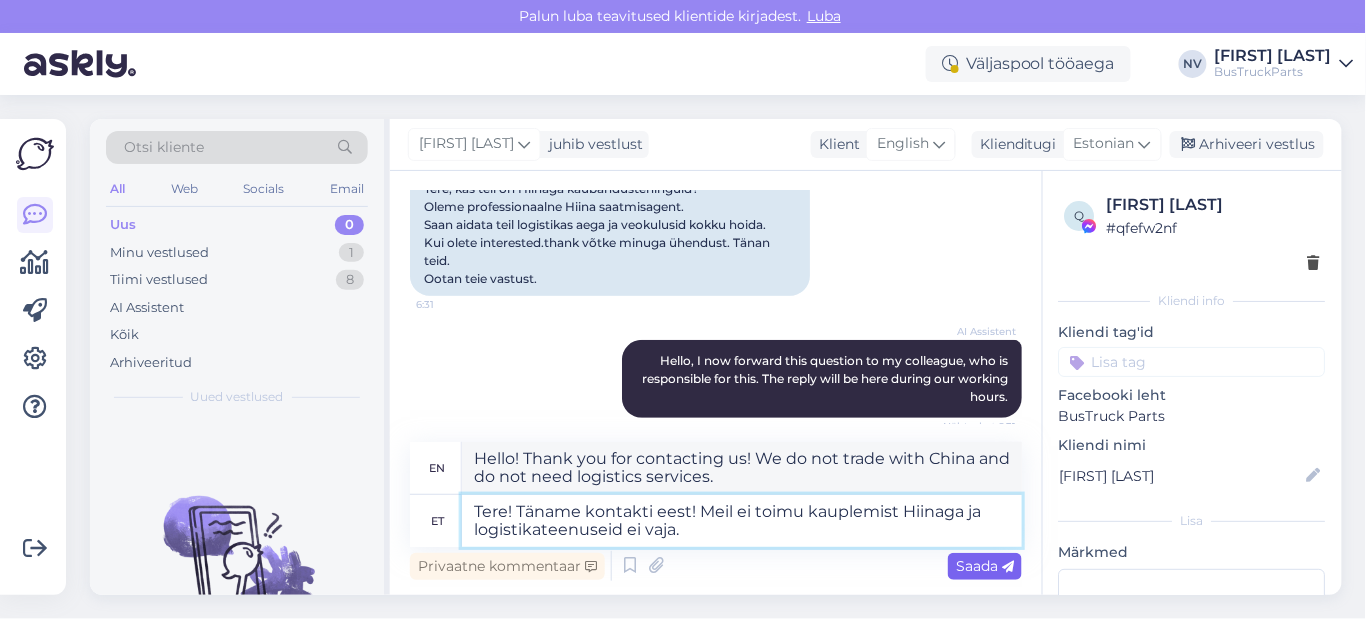type on "Tere! Täname kontakti eest! Meil ei toimu kauplemist Hiinaga ja logistikateenuseid ei vaja." 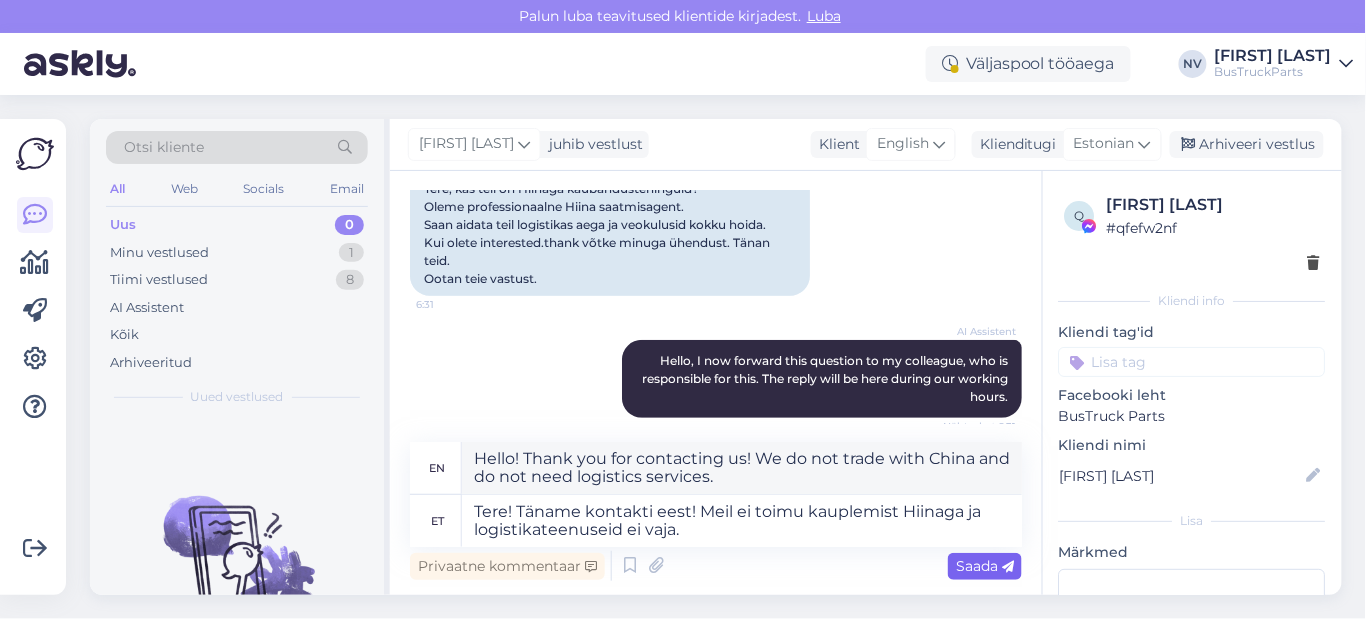 click on "Saada" at bounding box center (985, 566) 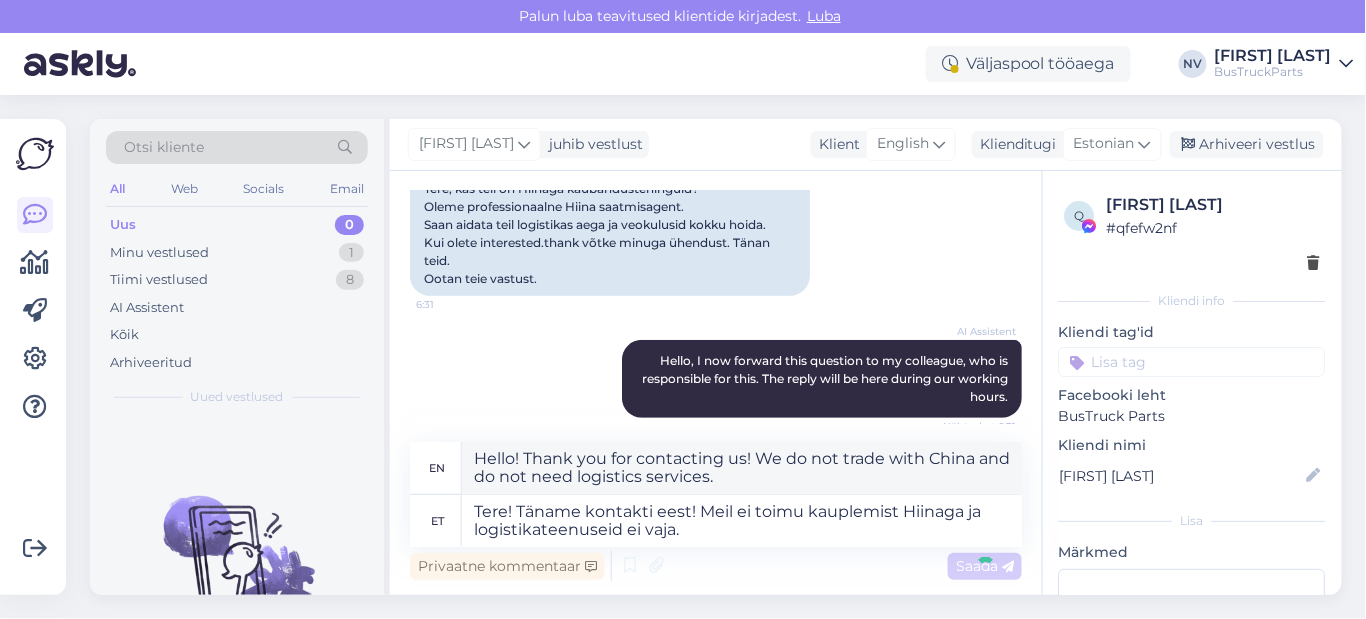 type 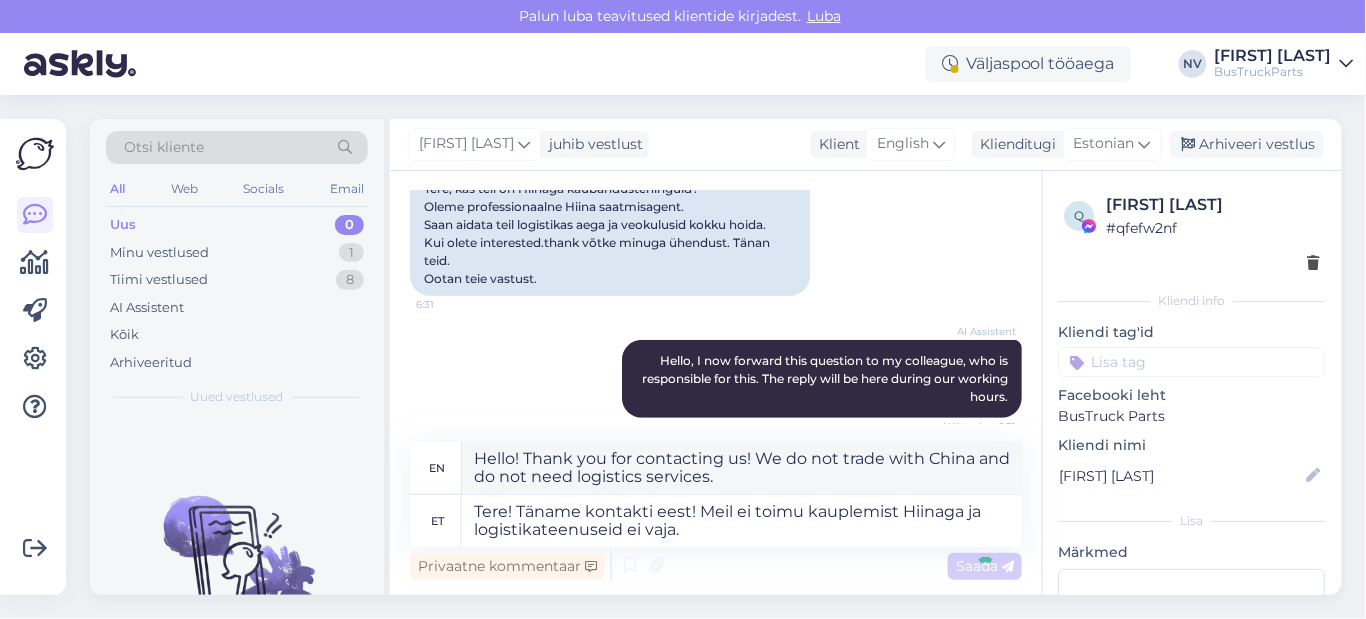 type 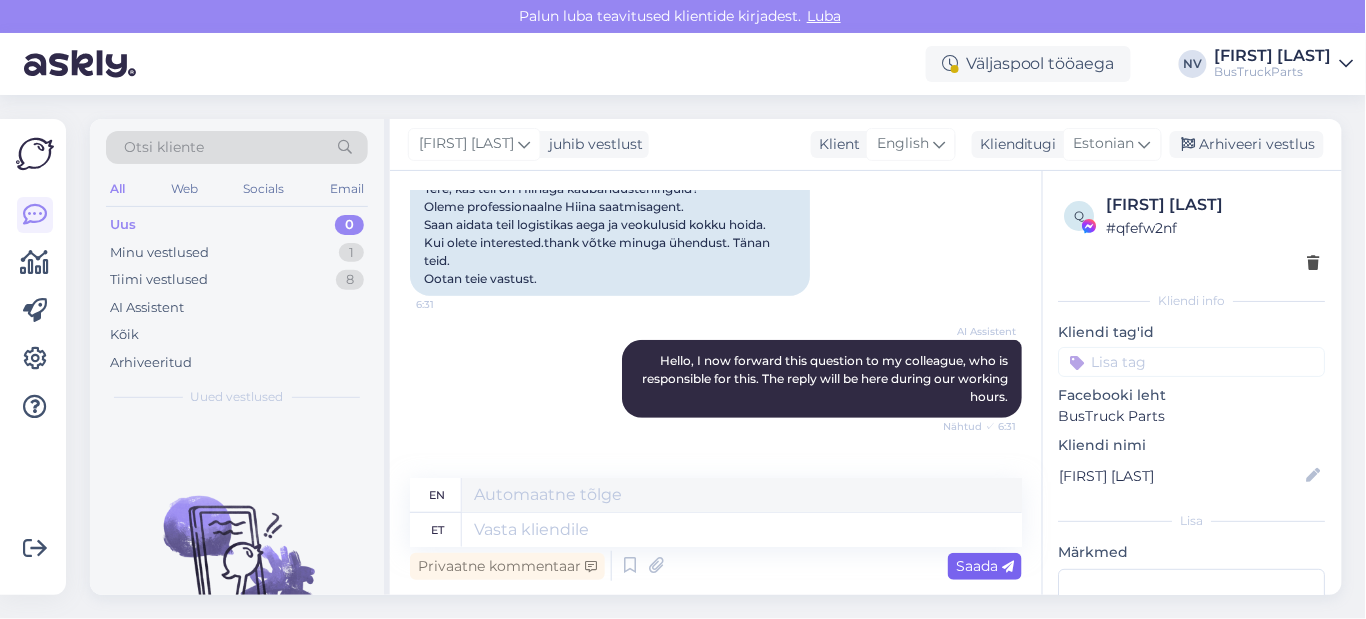 scroll, scrollTop: 614, scrollLeft: 0, axis: vertical 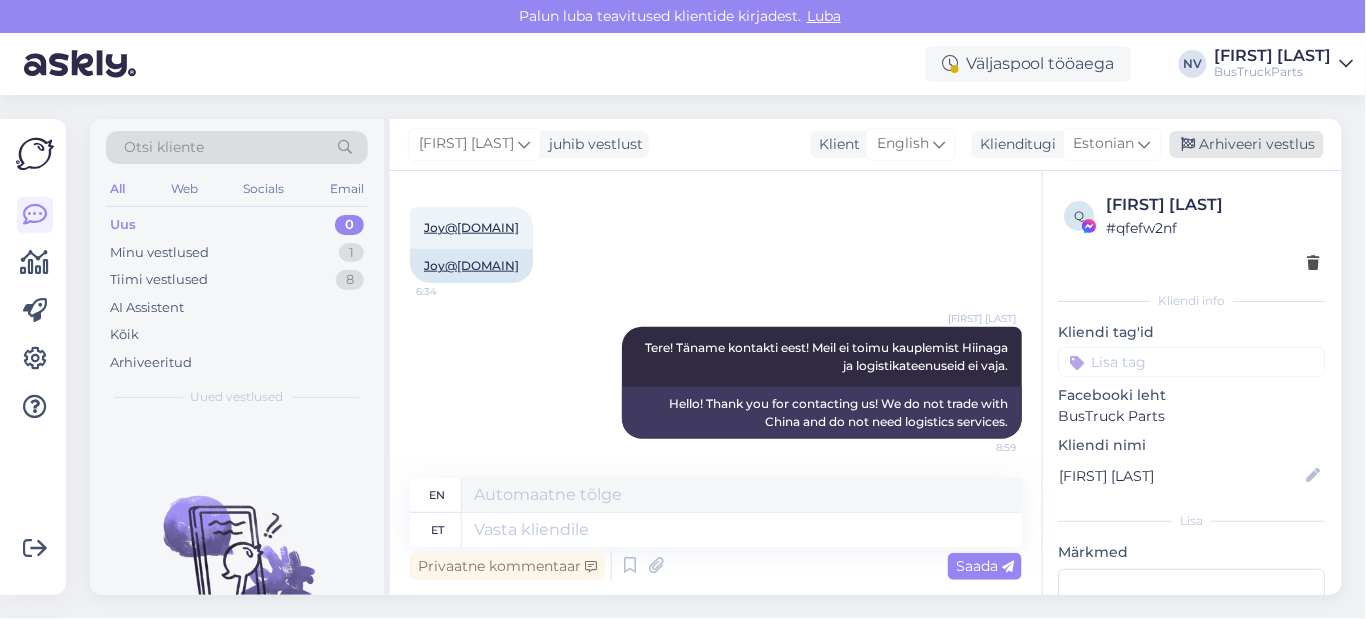 click on "Arhiveeri vestlus" at bounding box center (1247, 144) 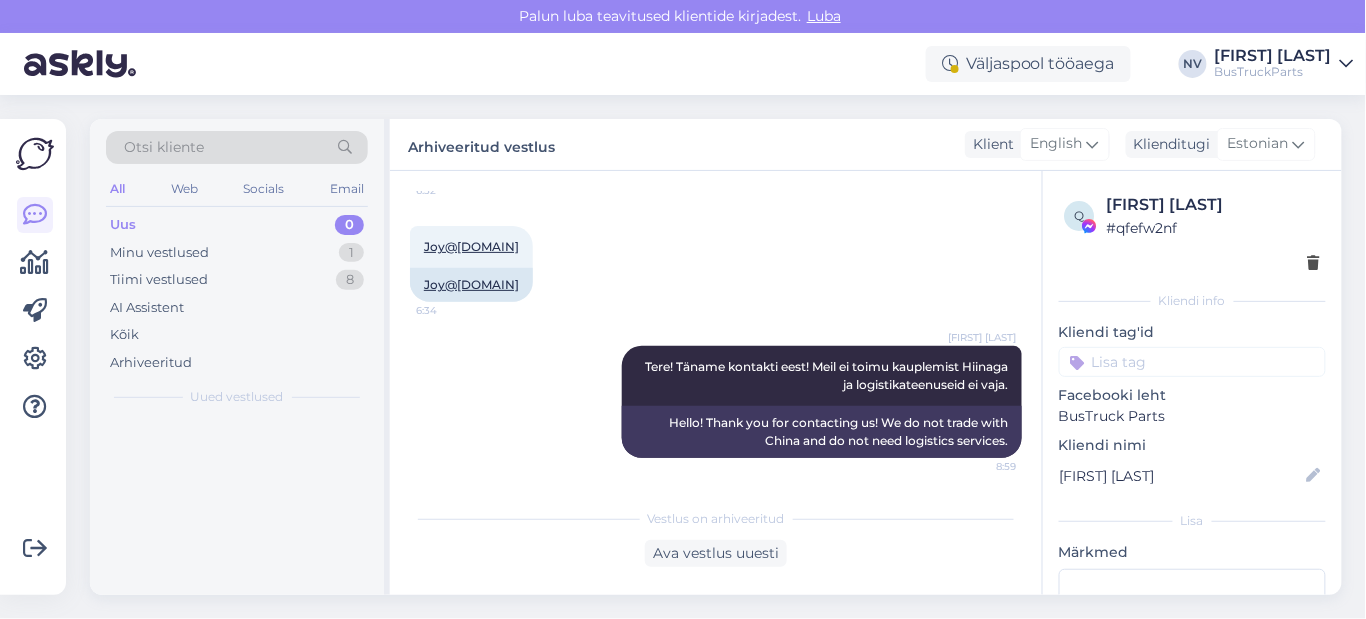scroll, scrollTop: 595, scrollLeft: 0, axis: vertical 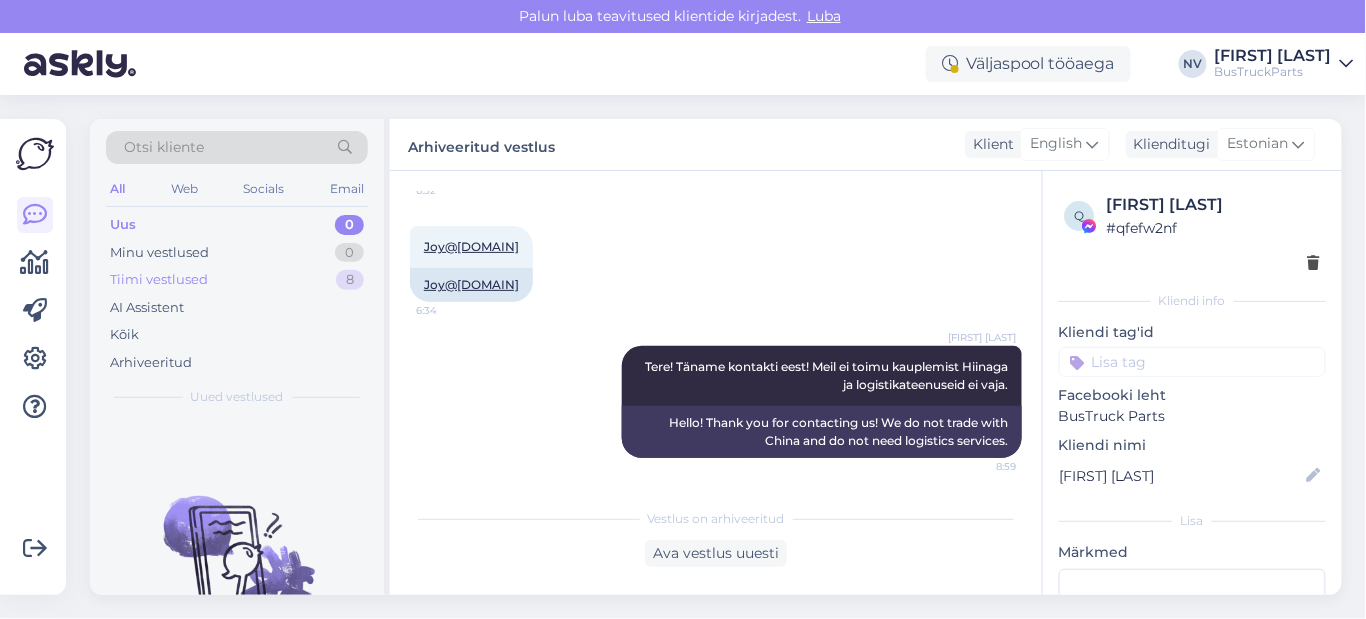 click on "Tiimi vestlused" at bounding box center [159, 280] 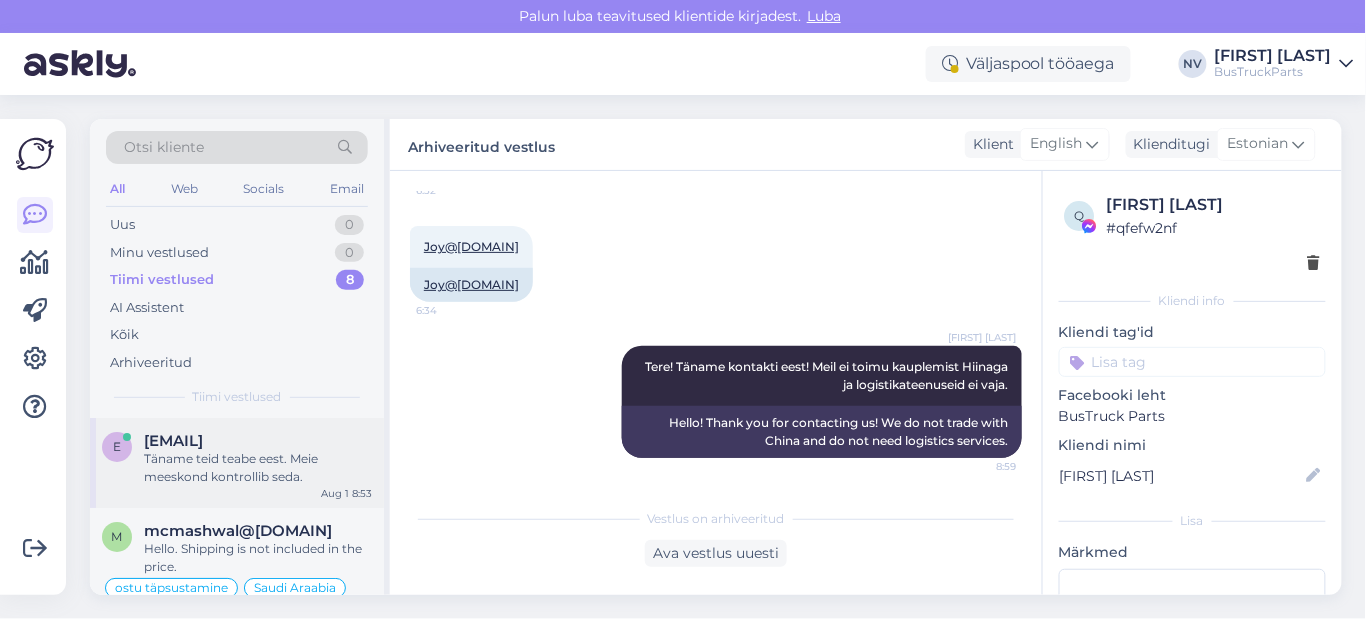 click on "Täname teid teabe eest. Meie meeskond kontrollib seda." at bounding box center [258, 468] 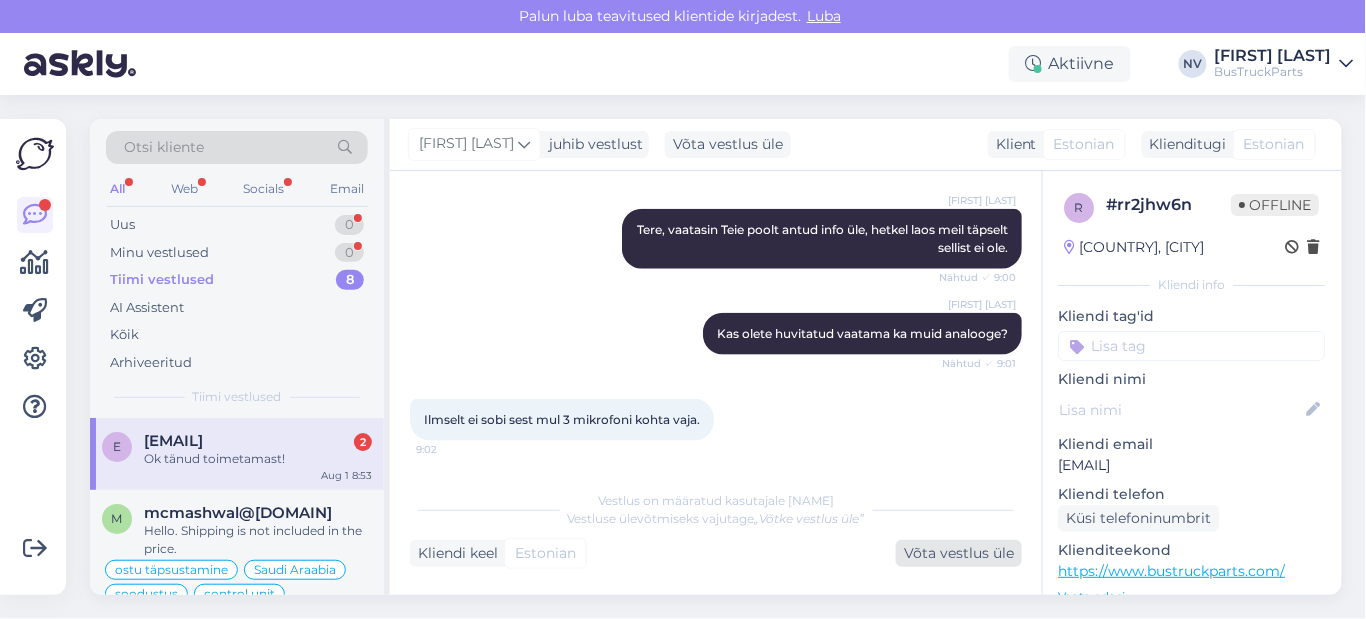 scroll, scrollTop: 816, scrollLeft: 0, axis: vertical 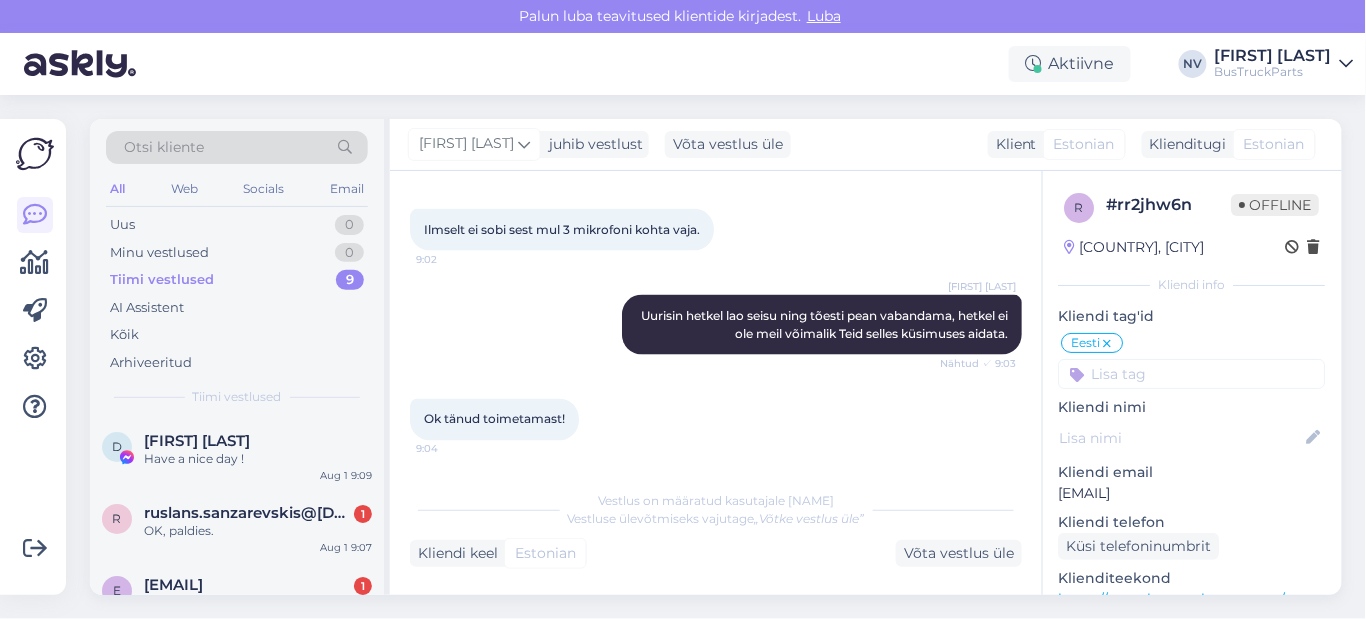 click at bounding box center (1192, 374) 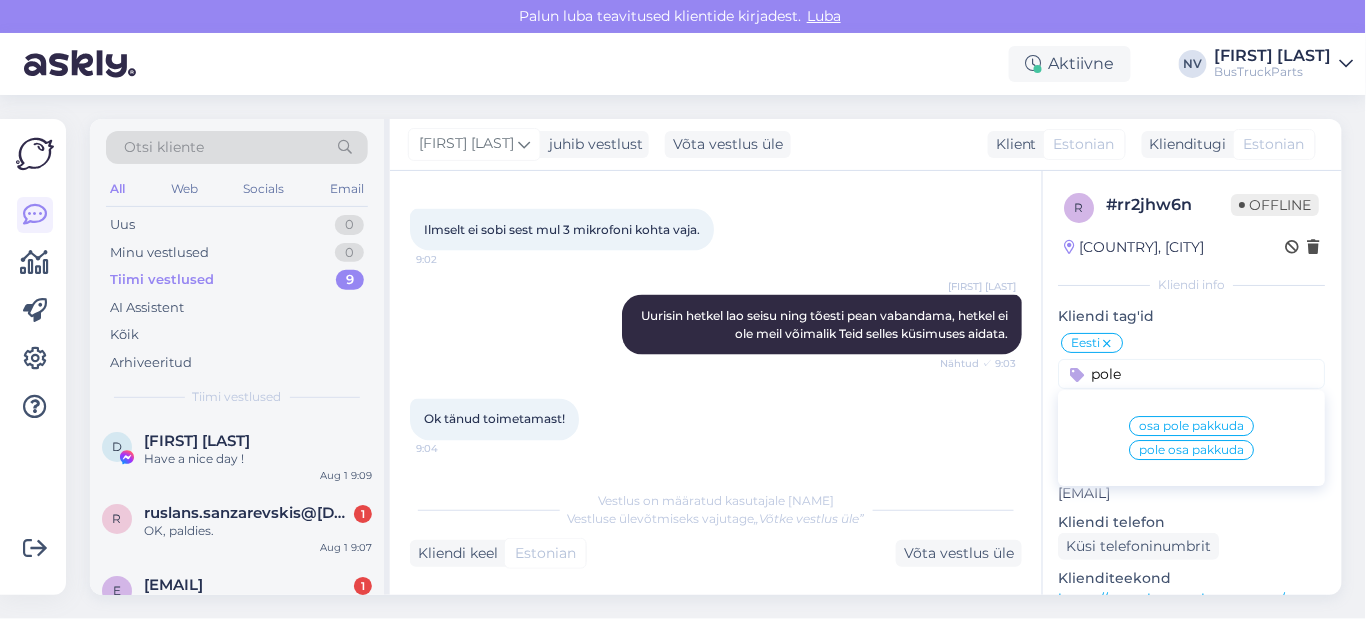type on "pole" 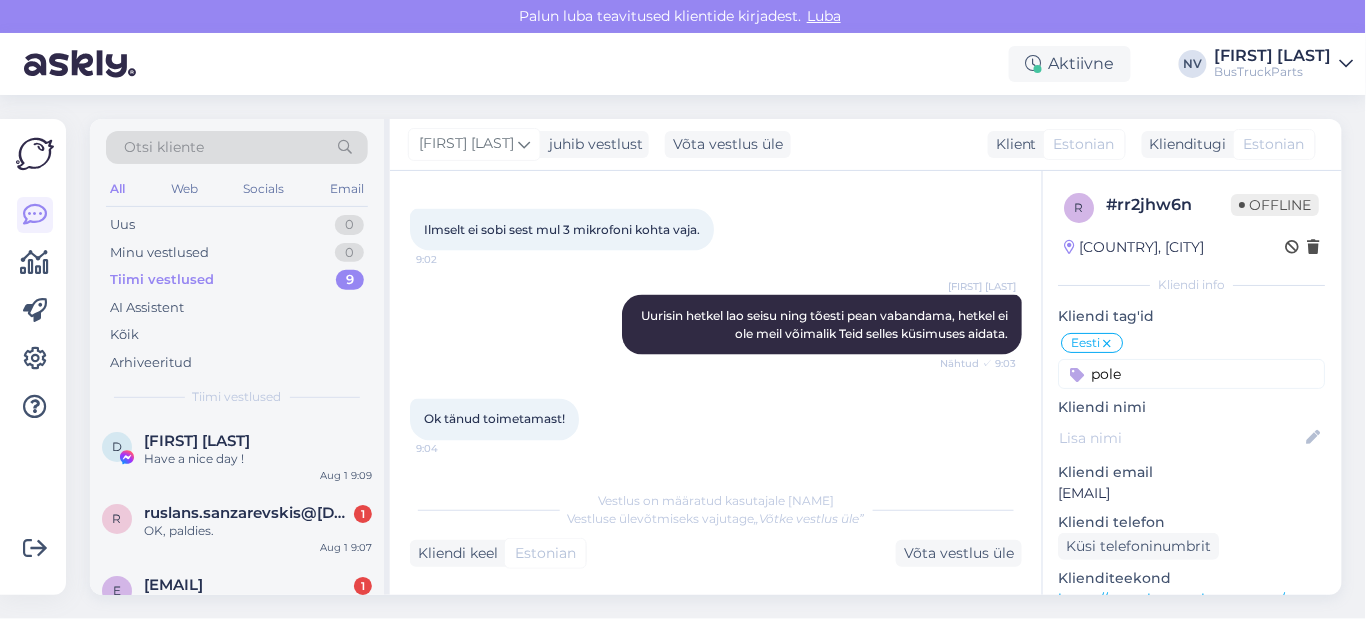 type 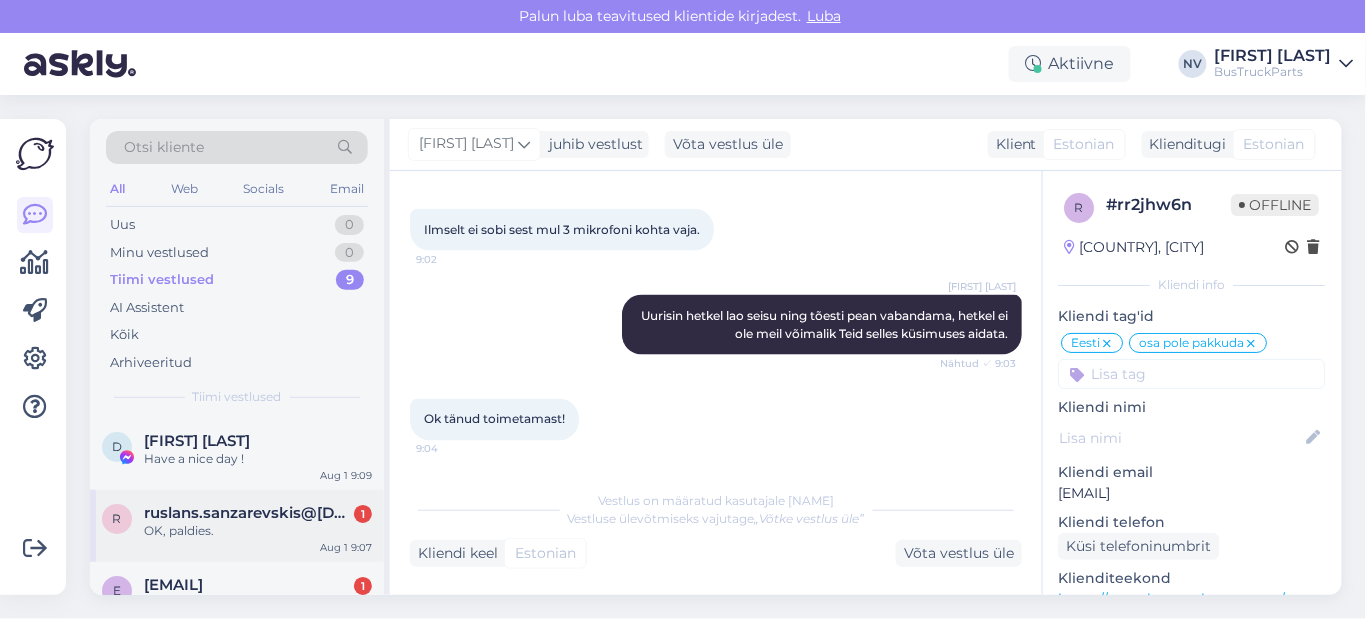 click on "r ruslans.sanzarevskis@jap.lv 1 OK, paldies. Aug 1 9:07" at bounding box center (237, 526) 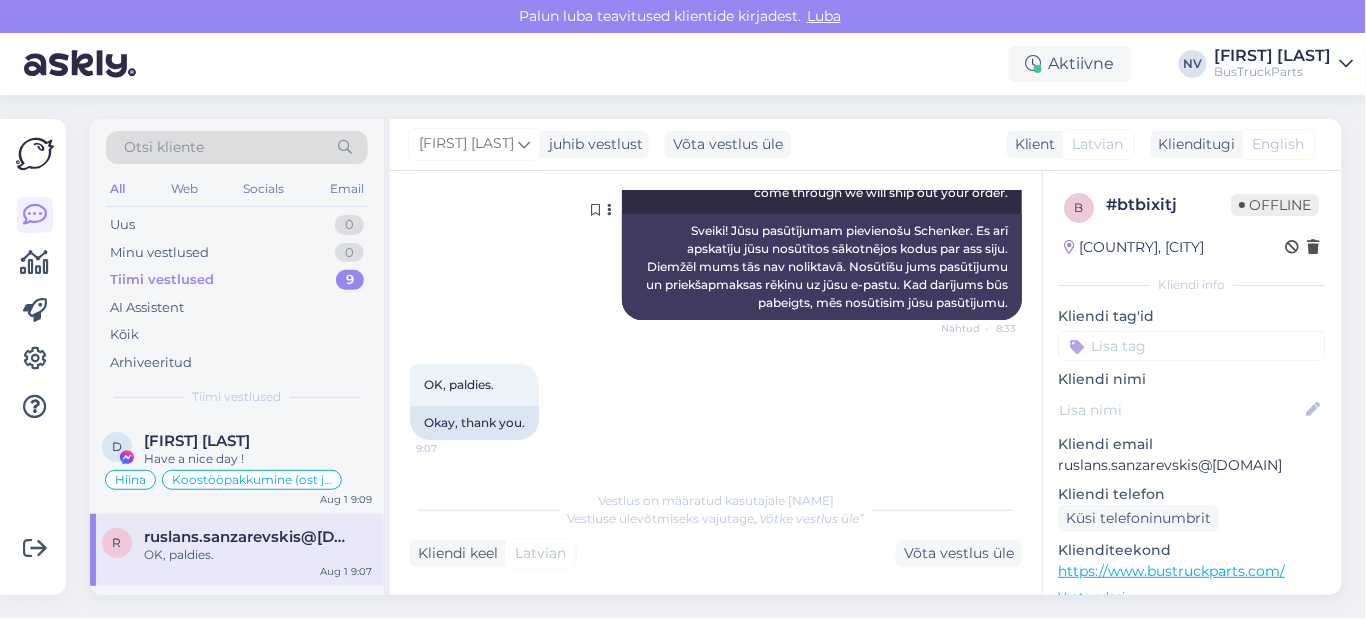 scroll, scrollTop: 4197, scrollLeft: 0, axis: vertical 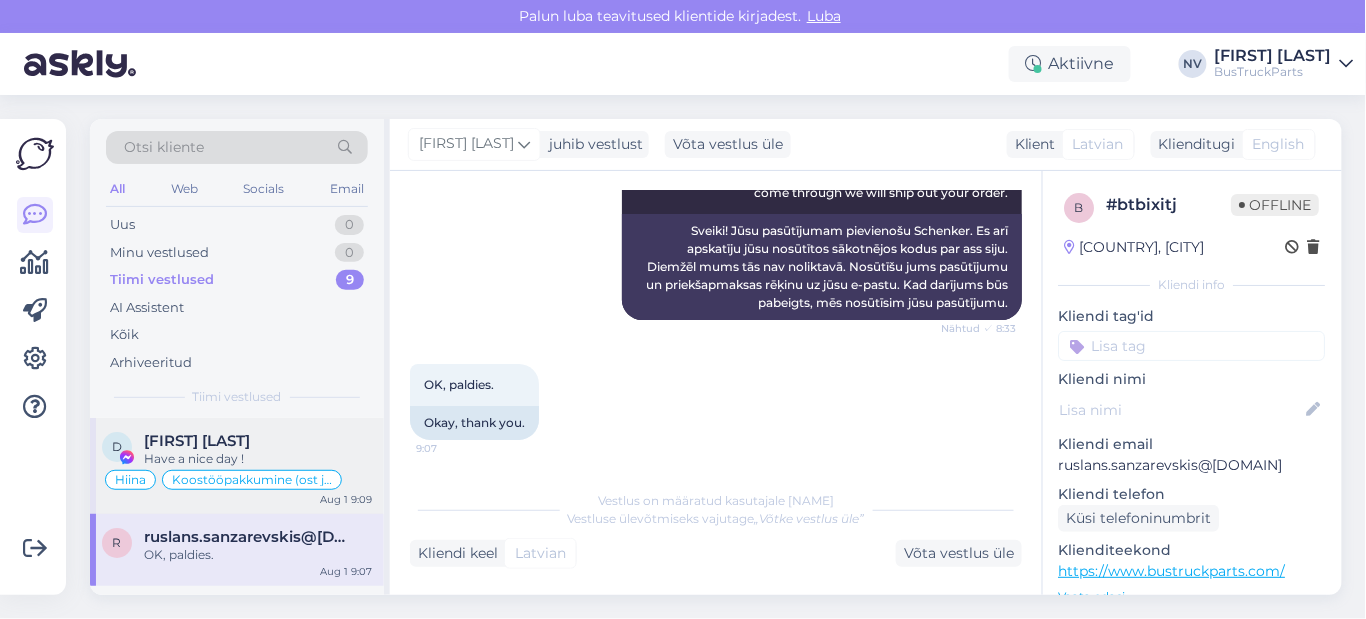 click on "Have a nice day !" at bounding box center (258, 459) 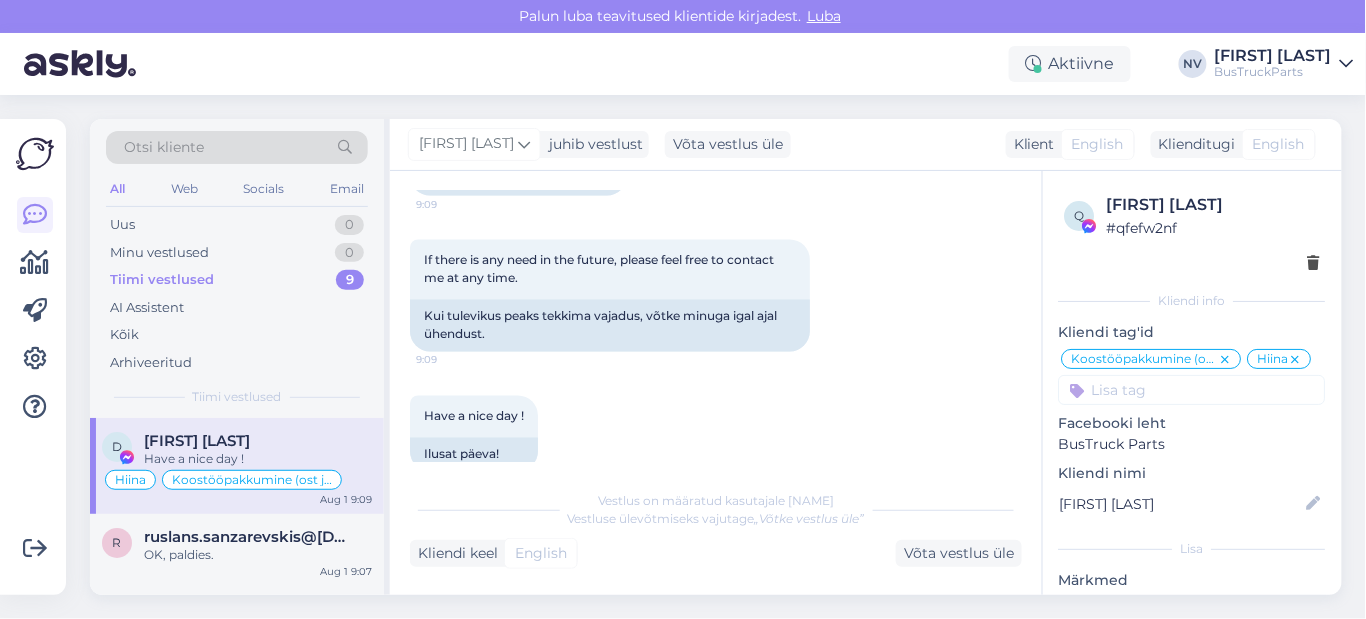 scroll, scrollTop: 1008, scrollLeft: 0, axis: vertical 